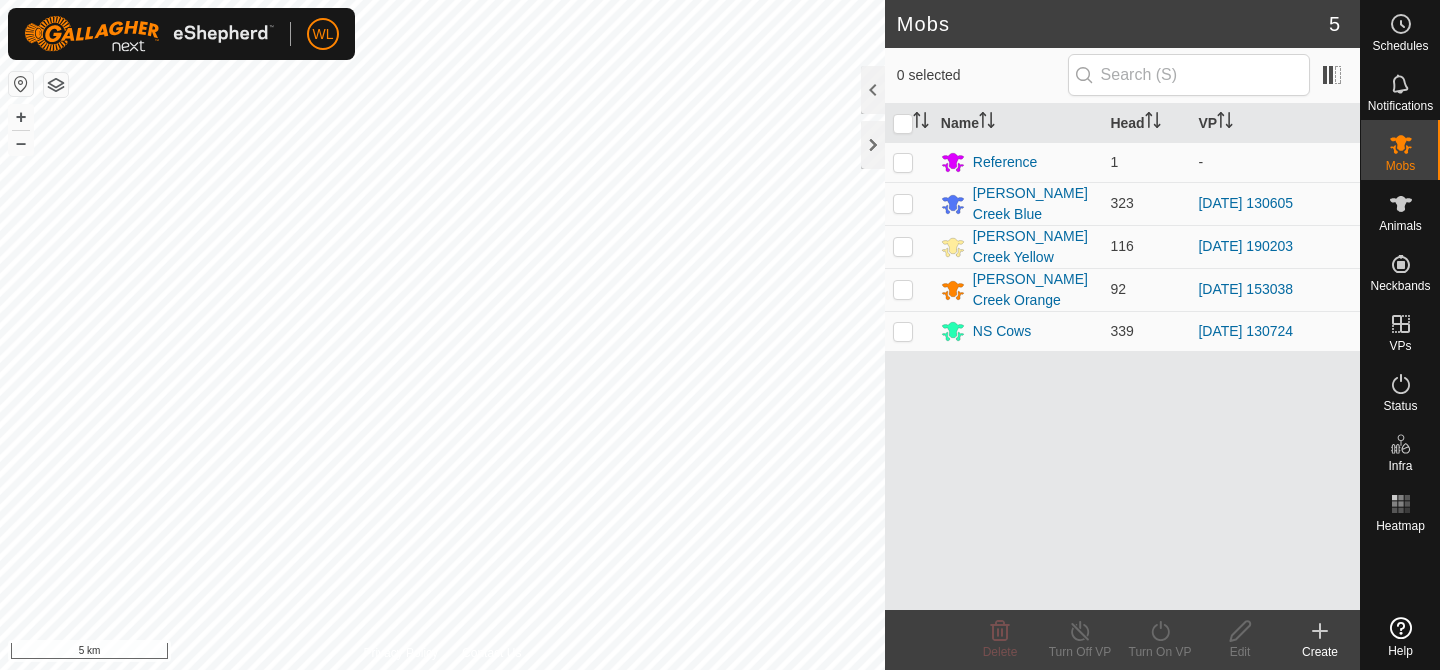 scroll, scrollTop: 0, scrollLeft: 0, axis: both 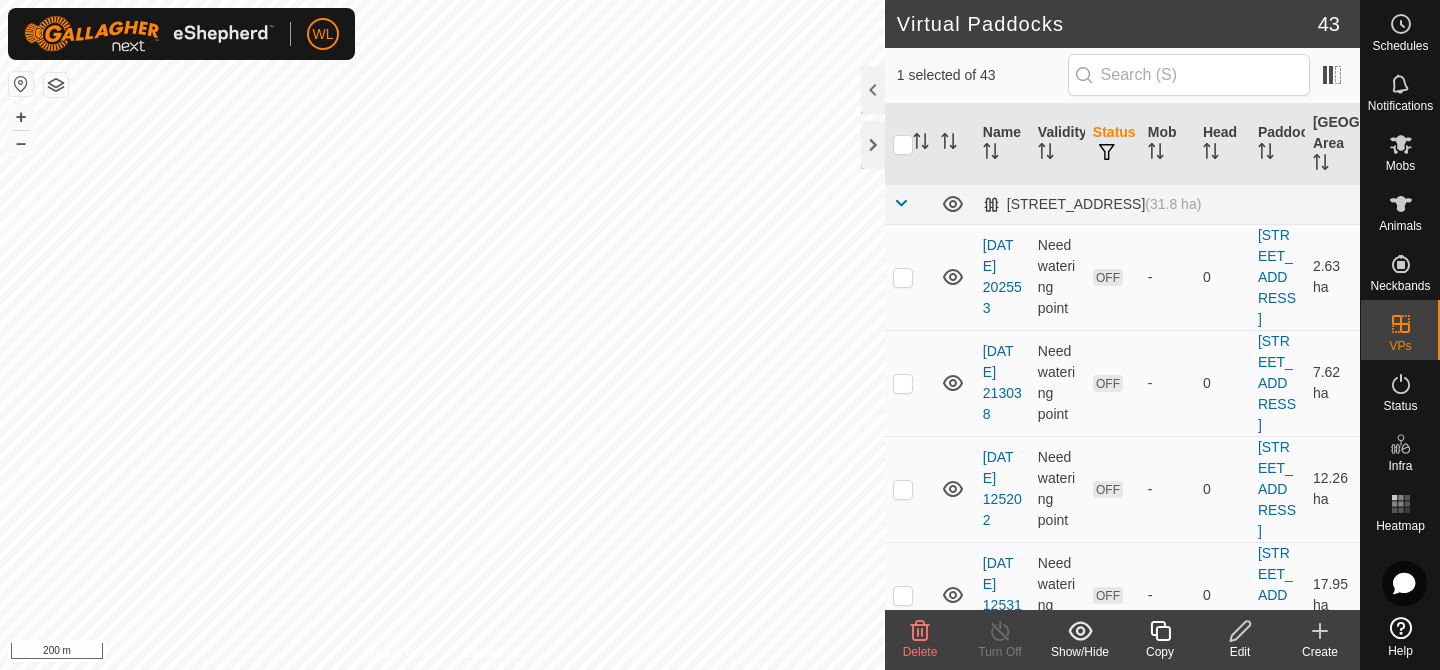 checkbox on "false" 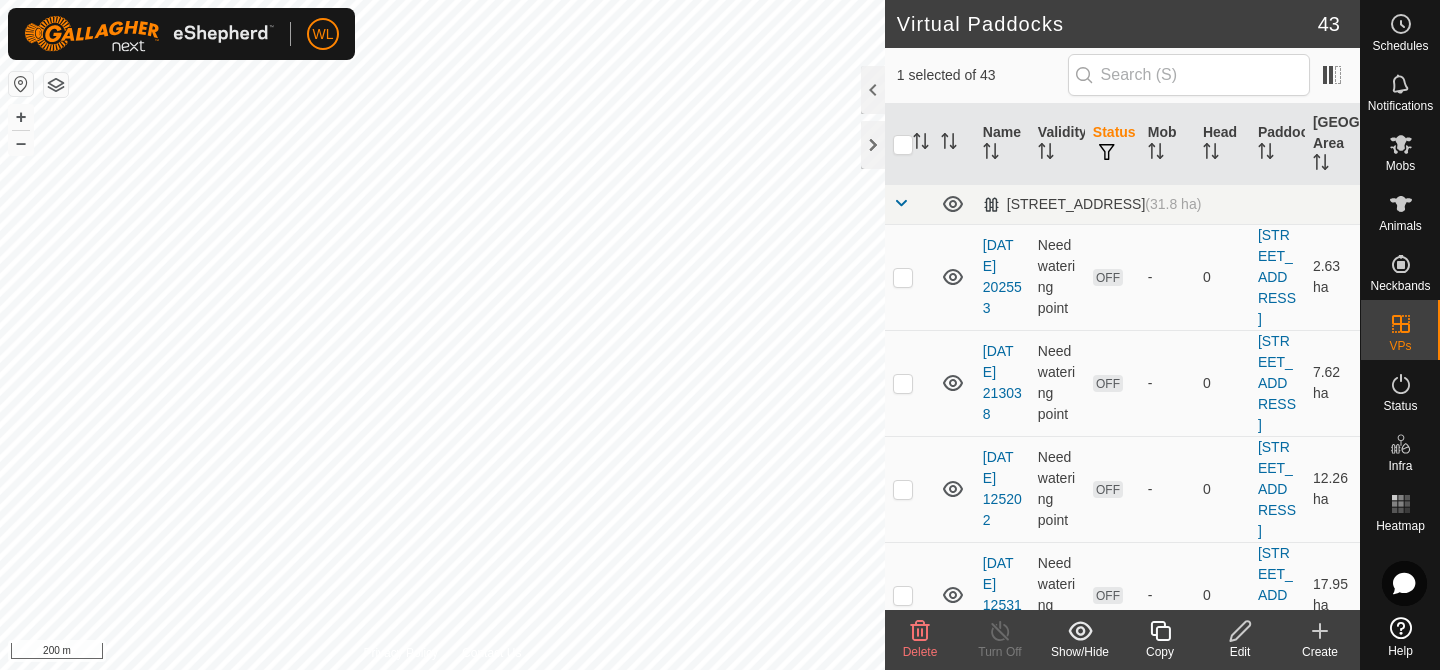 checkbox on "true" 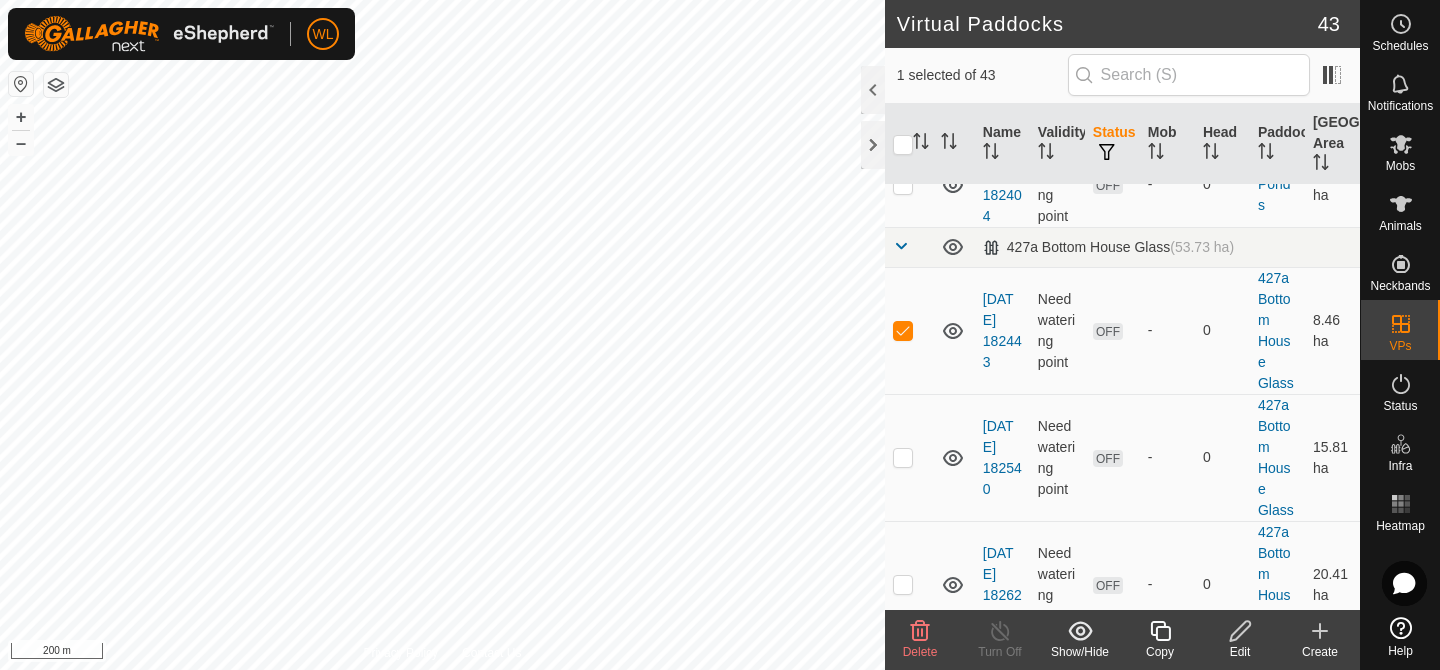 scroll, scrollTop: 996, scrollLeft: 0, axis: vertical 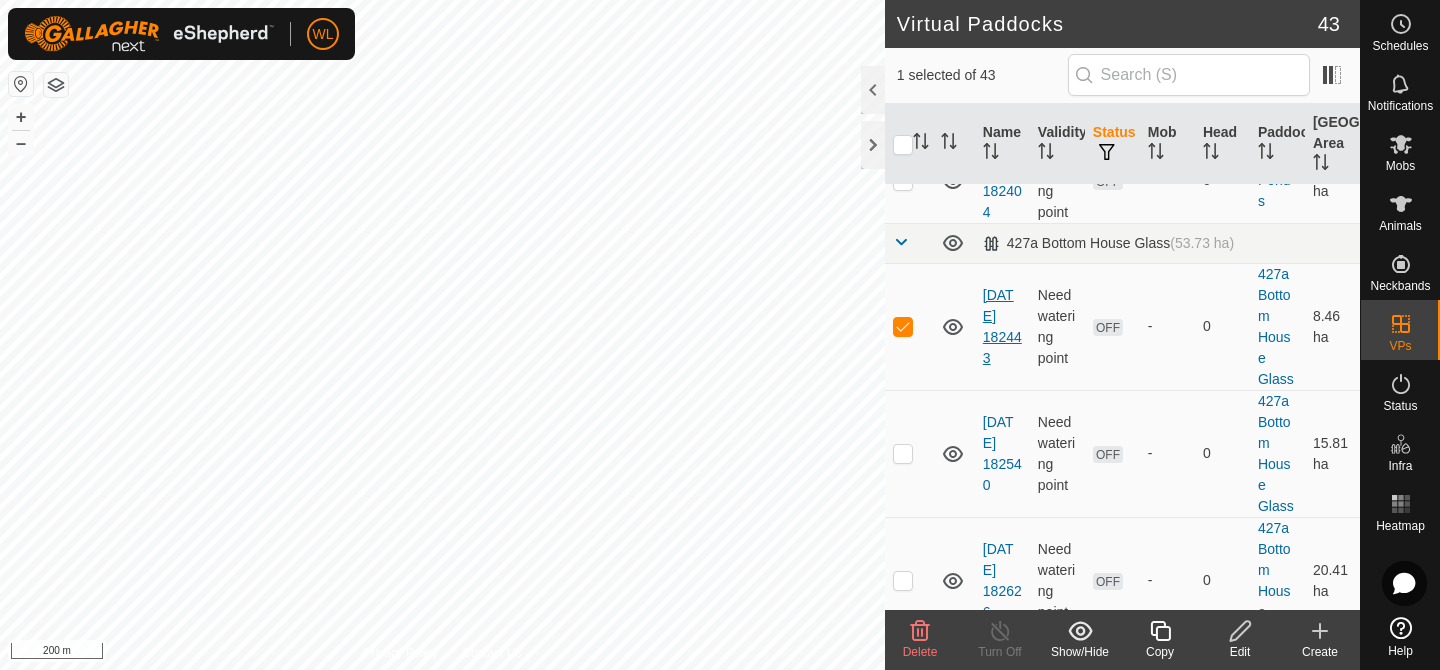 click on "[DATE] 182443" at bounding box center (1002, 326) 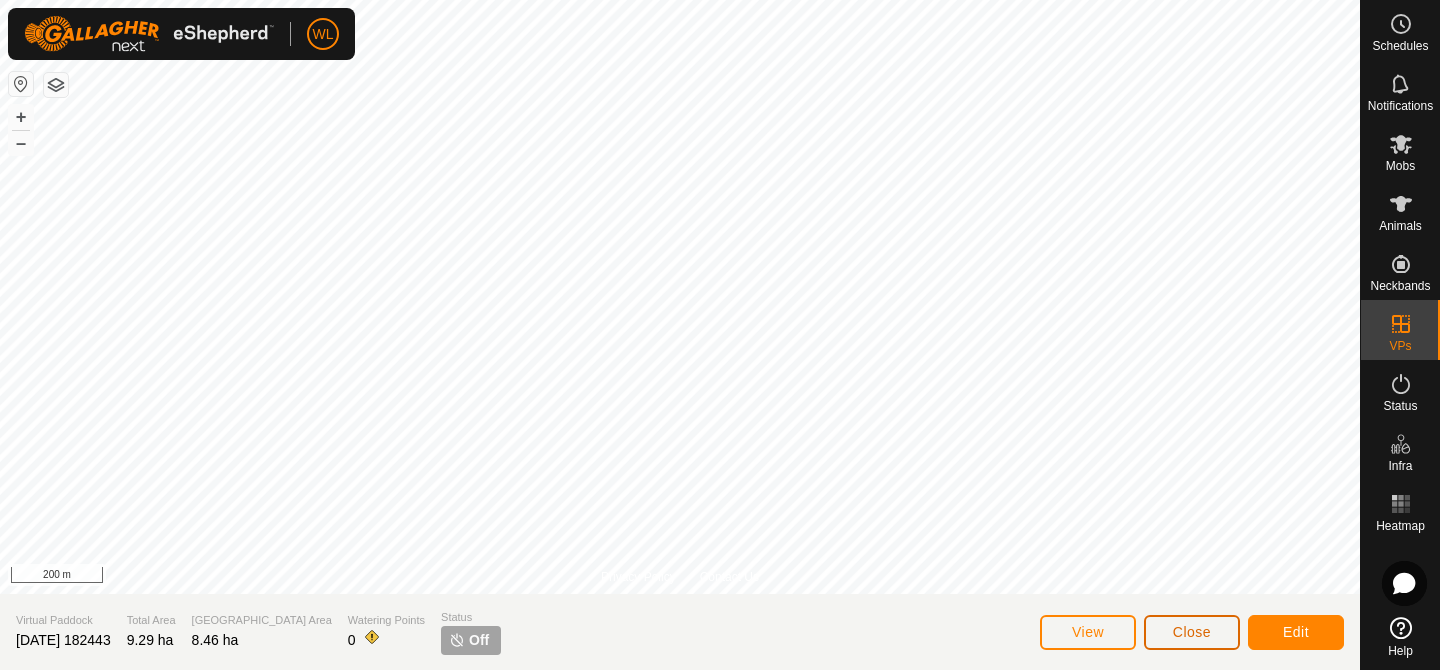 click on "Close" 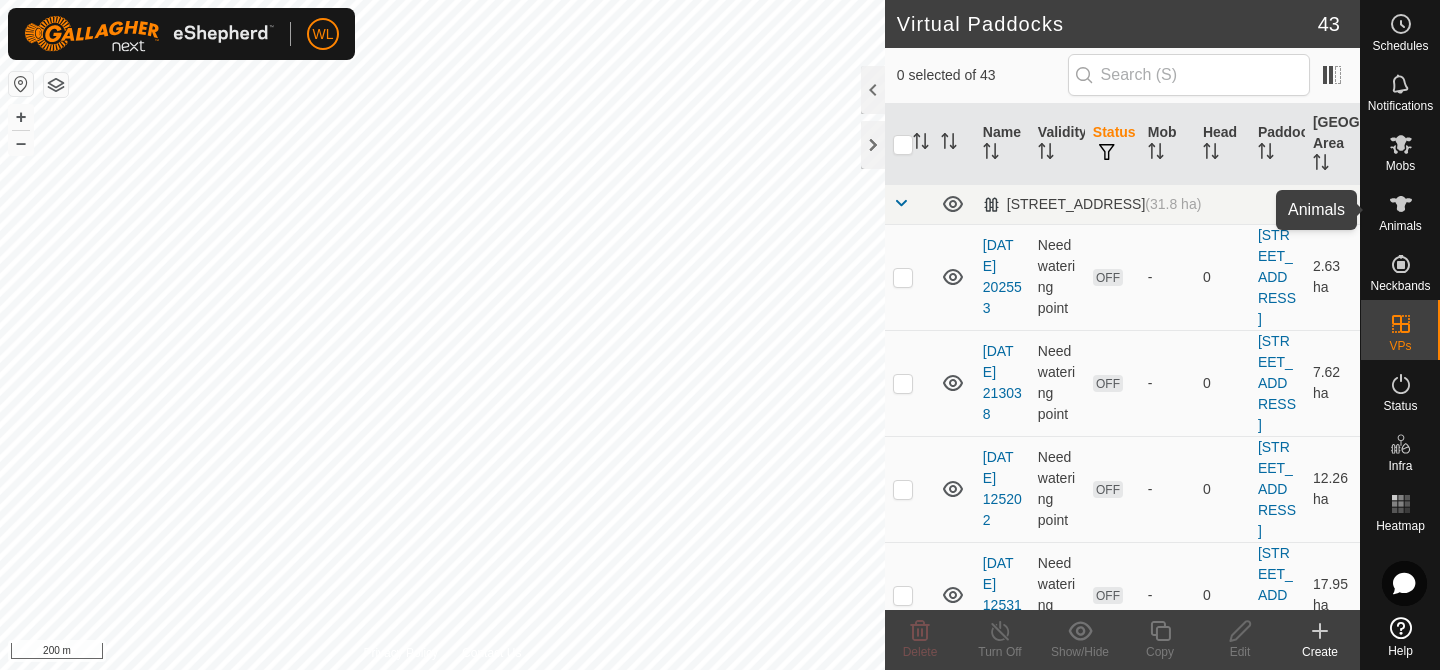 click at bounding box center [1401, 204] 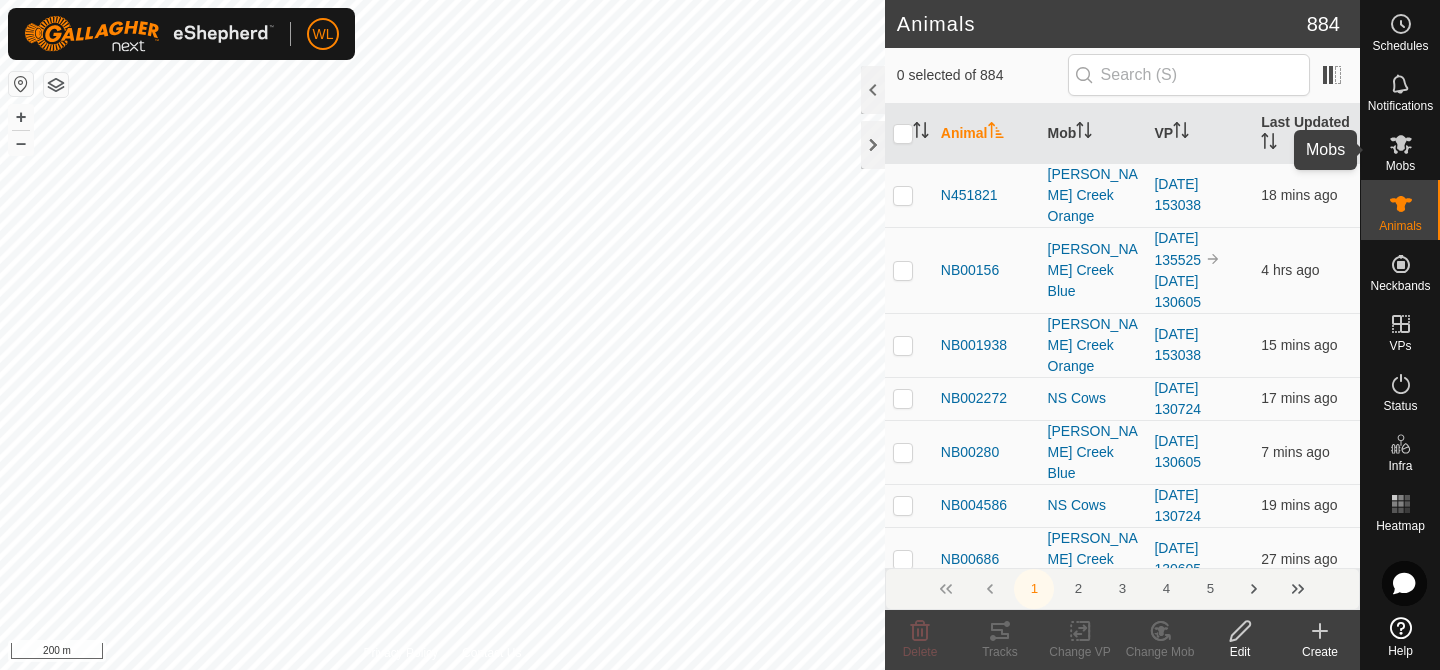 click at bounding box center (1401, 144) 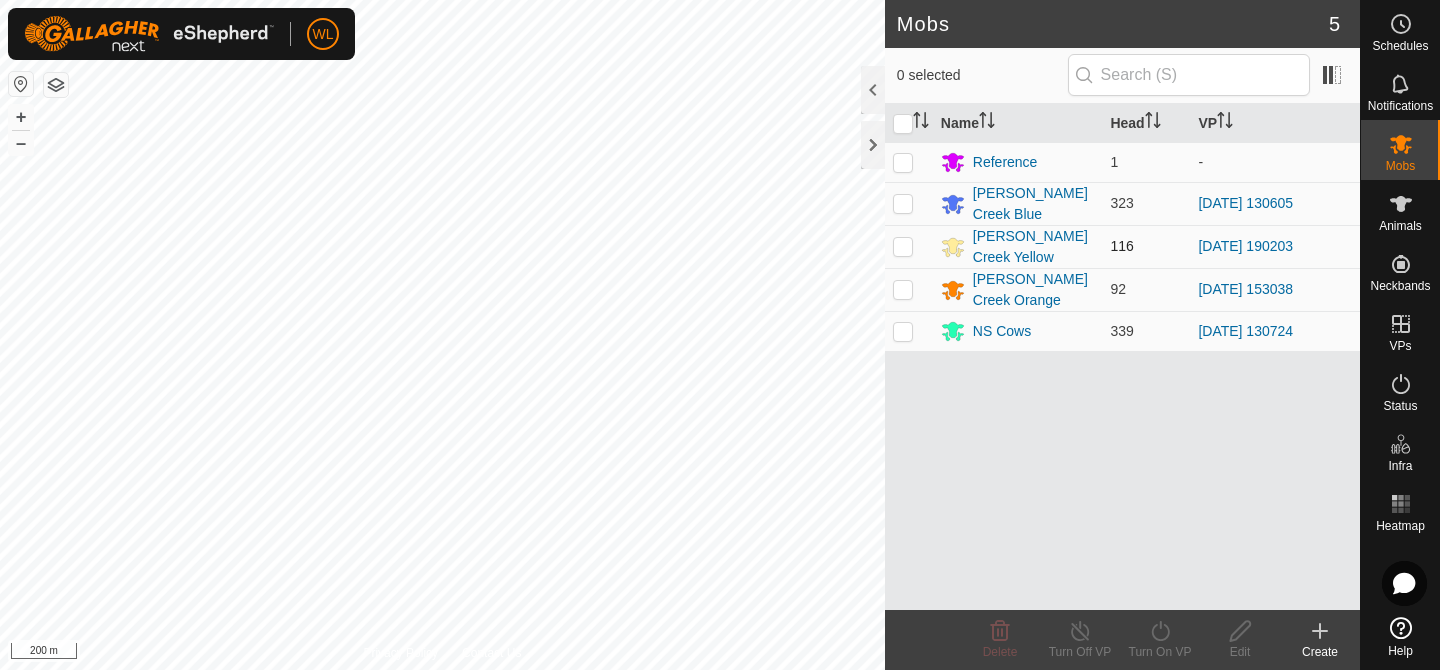 click at bounding box center [903, 246] 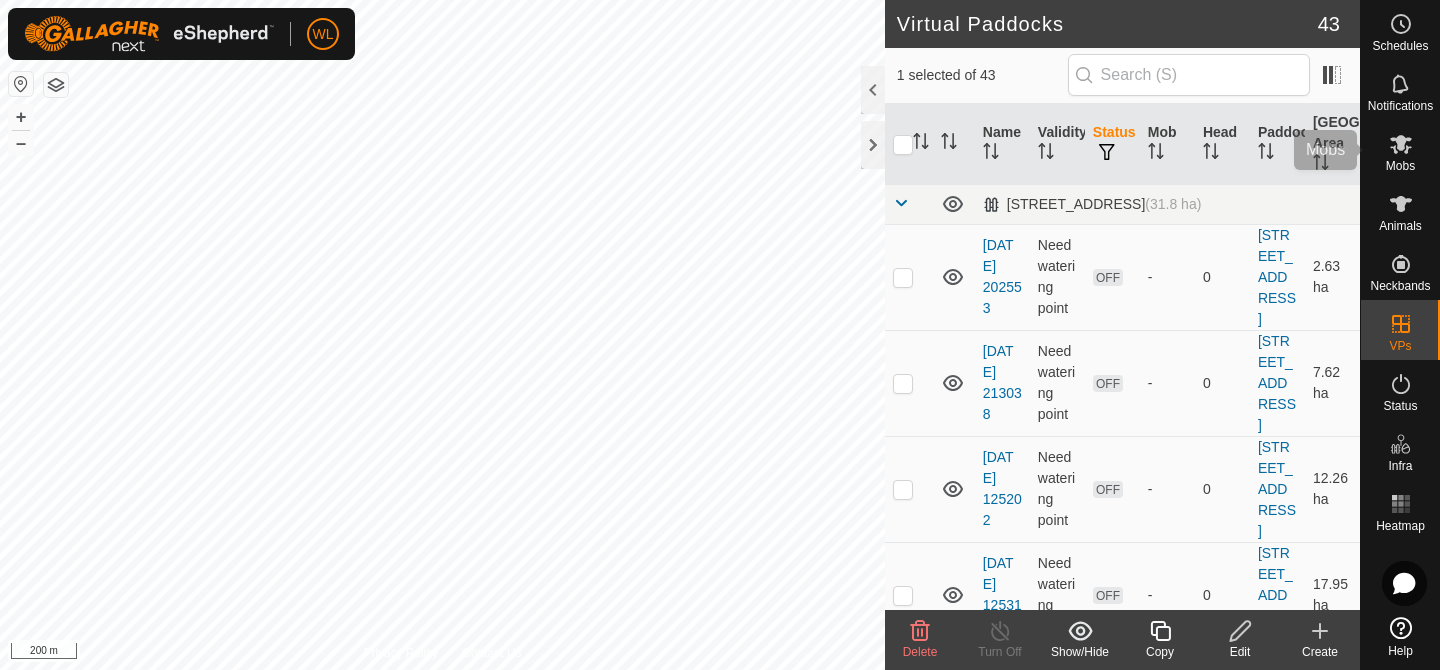 click 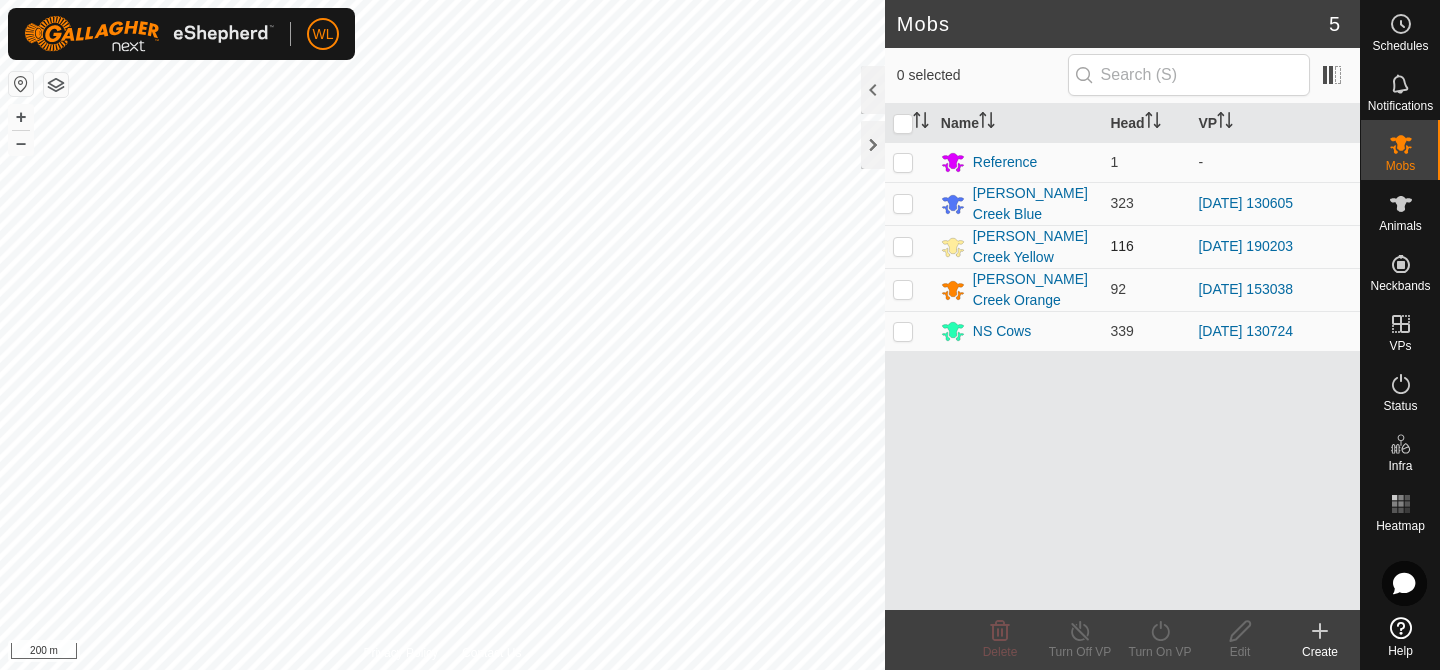 click at bounding box center [903, 246] 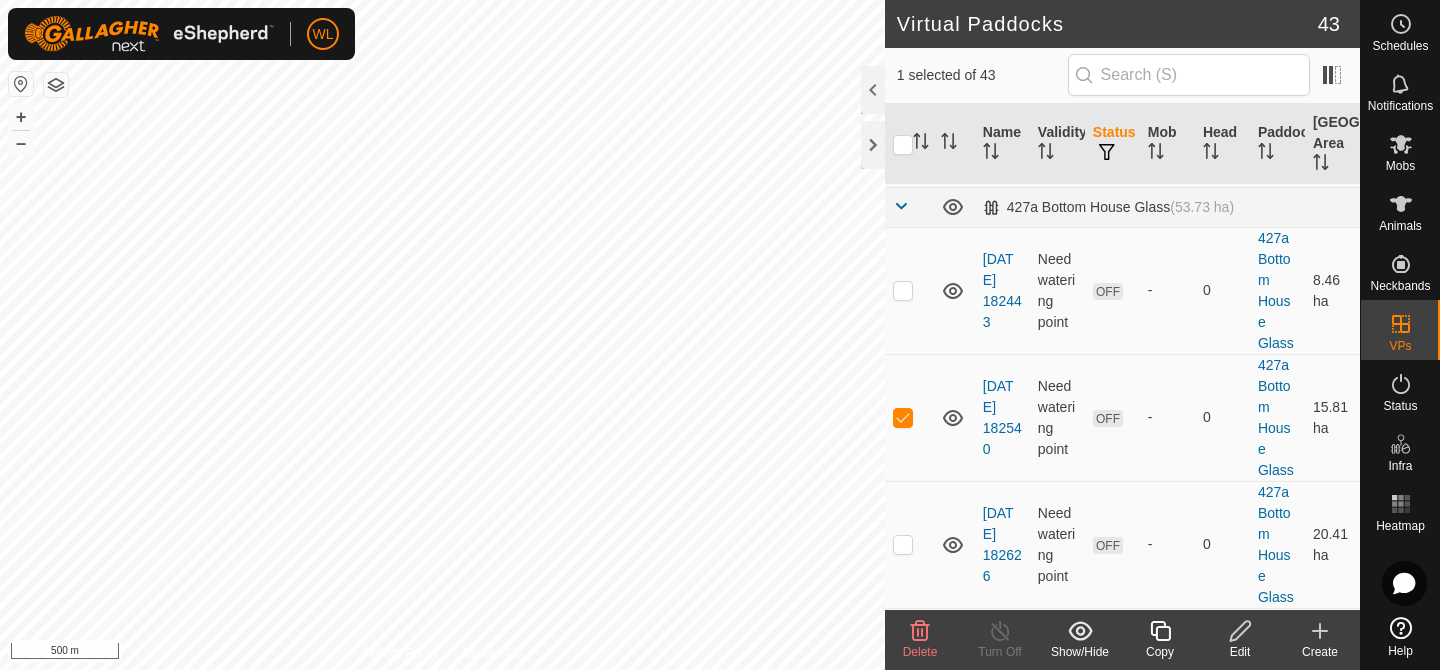 scroll, scrollTop: 1025, scrollLeft: 0, axis: vertical 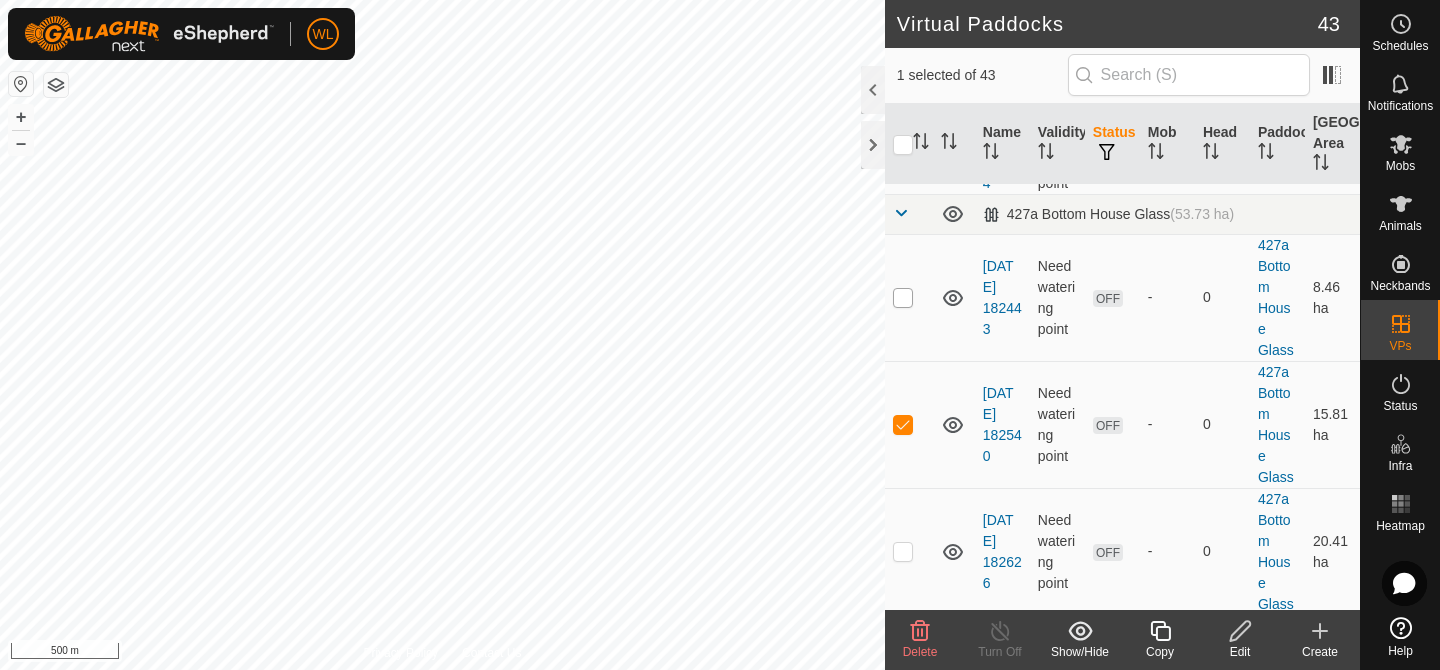 click at bounding box center (903, 298) 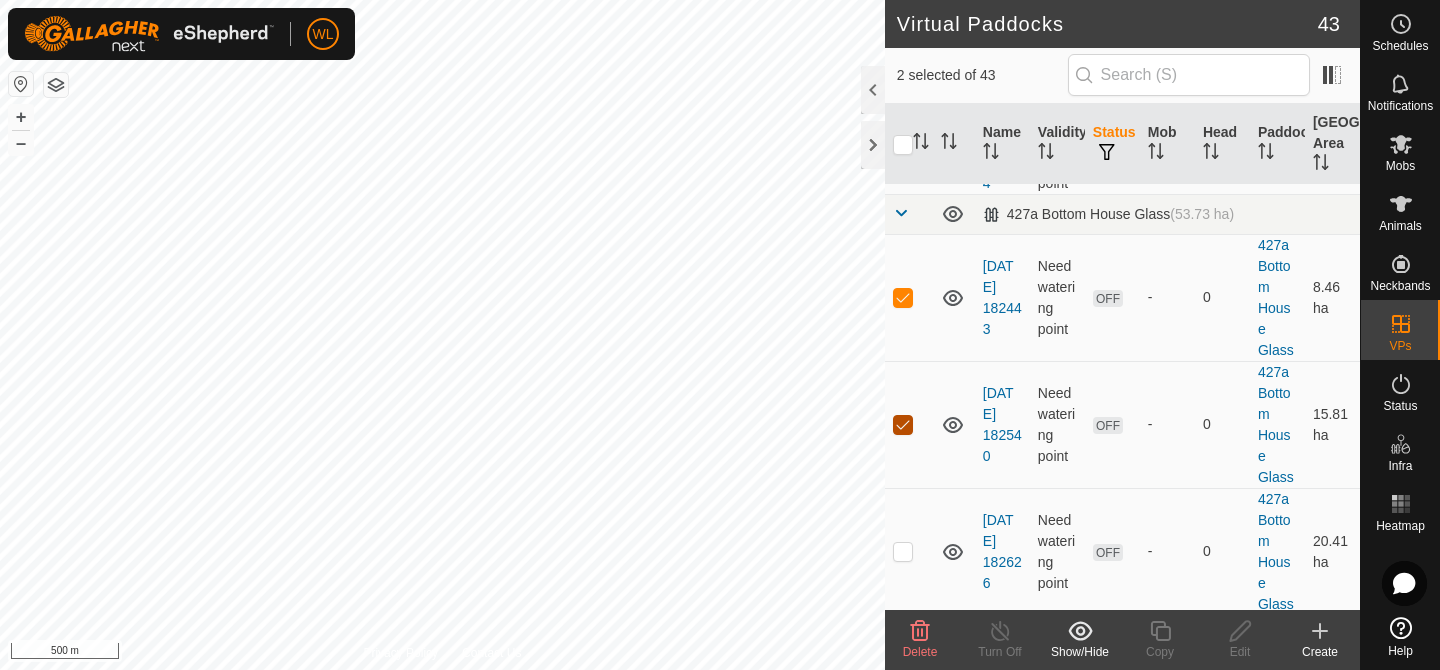 click at bounding box center [903, 425] 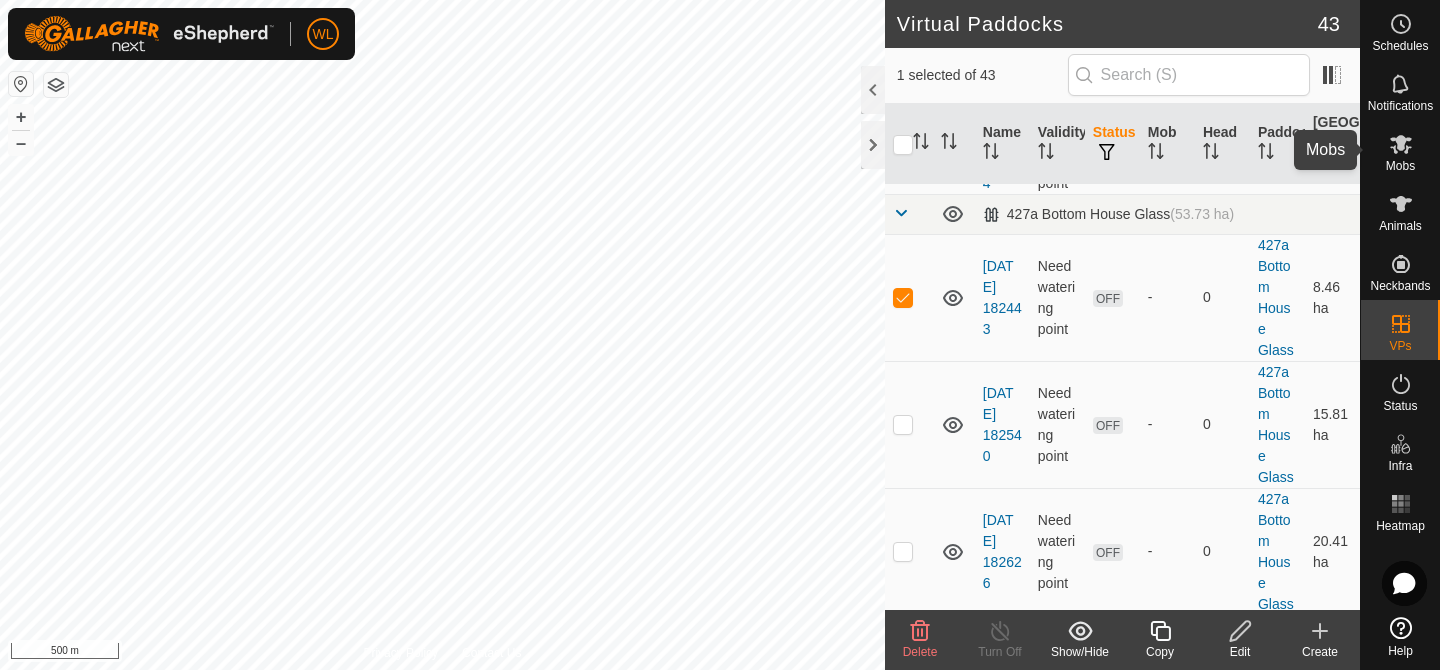 click at bounding box center [1401, 144] 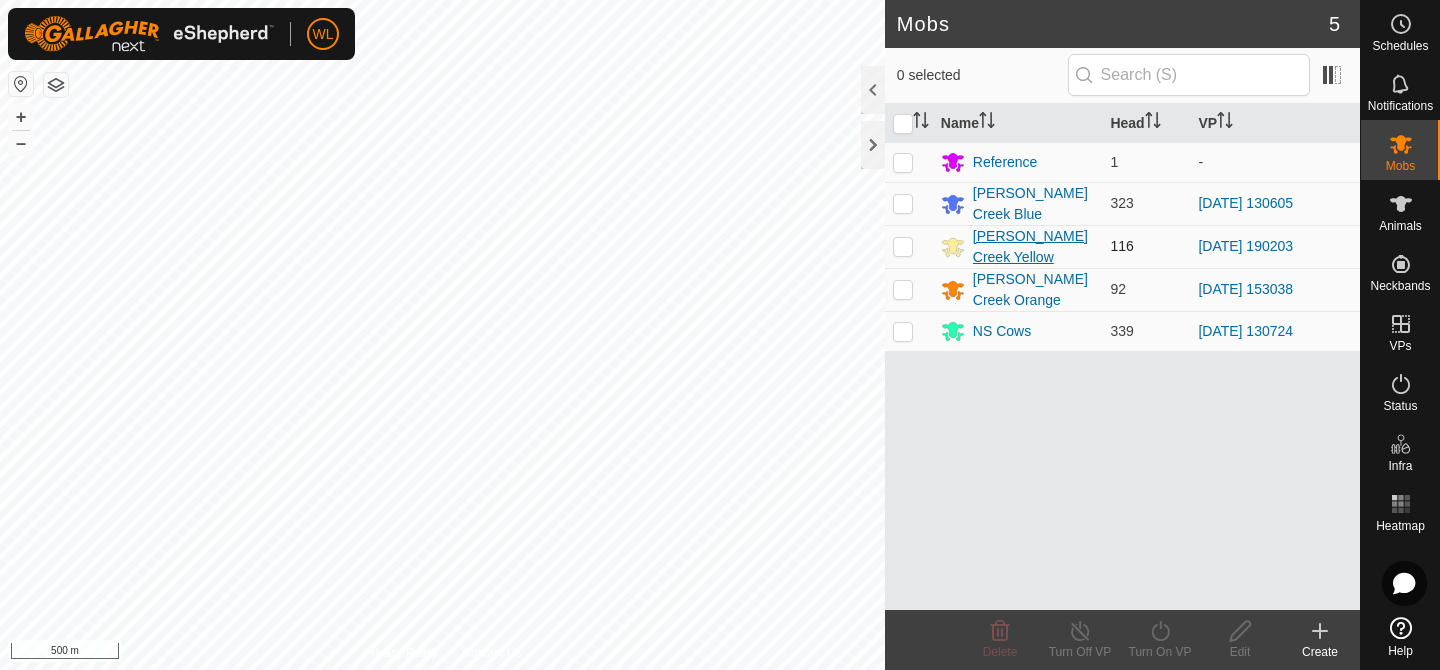 click on "[PERSON_NAME] Creek Yellow" at bounding box center [1034, 247] 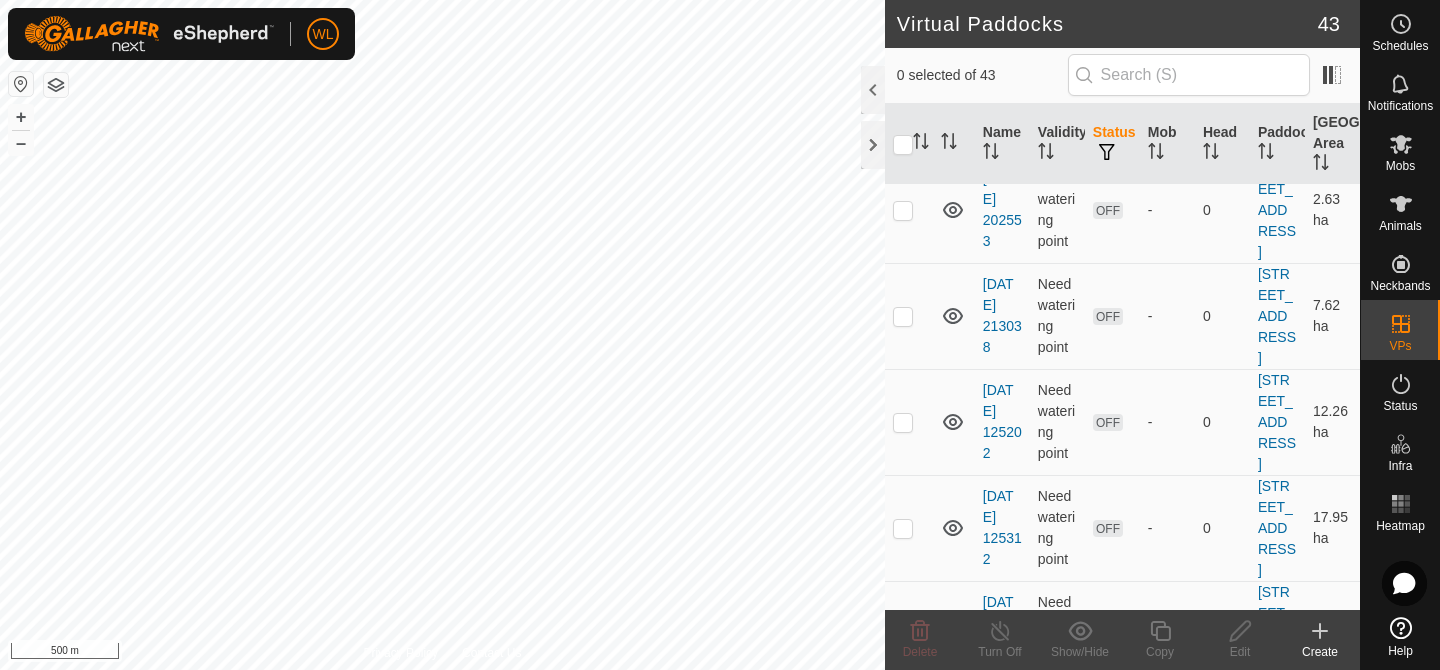 scroll, scrollTop: 83, scrollLeft: 0, axis: vertical 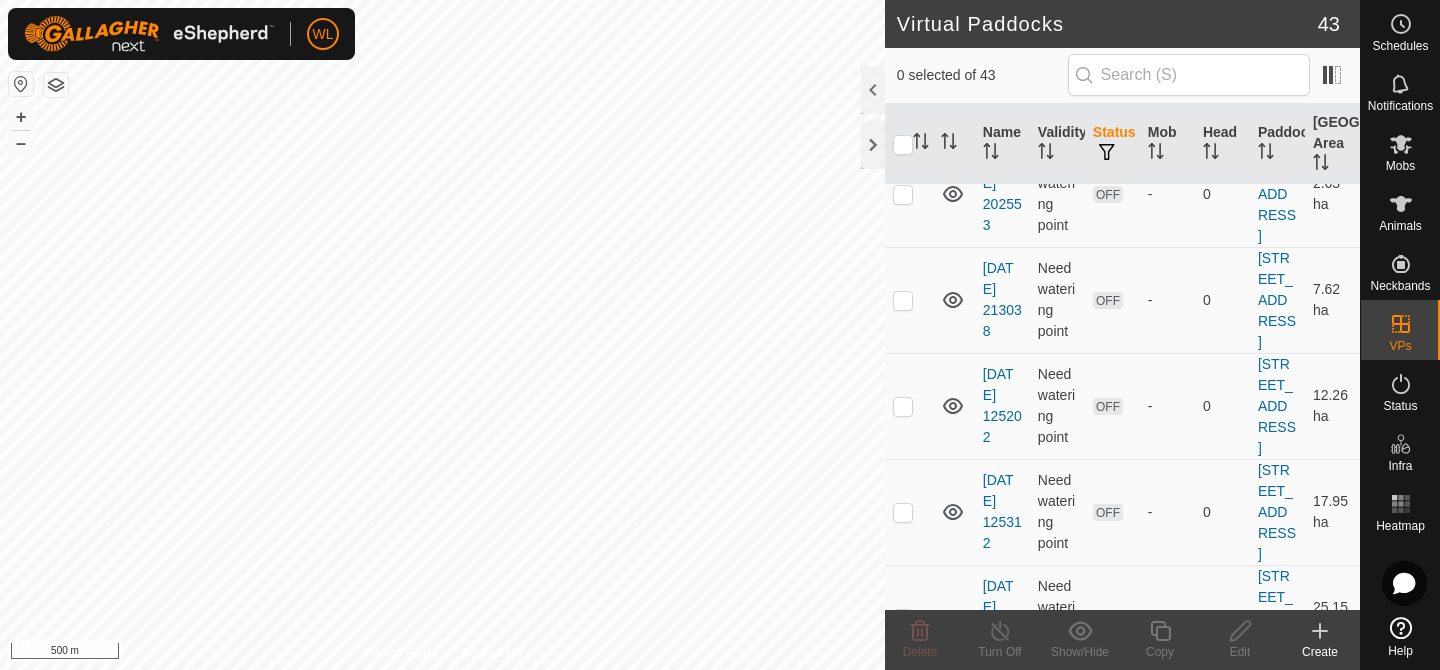 click on "Need watering point" at bounding box center [1057, 406] 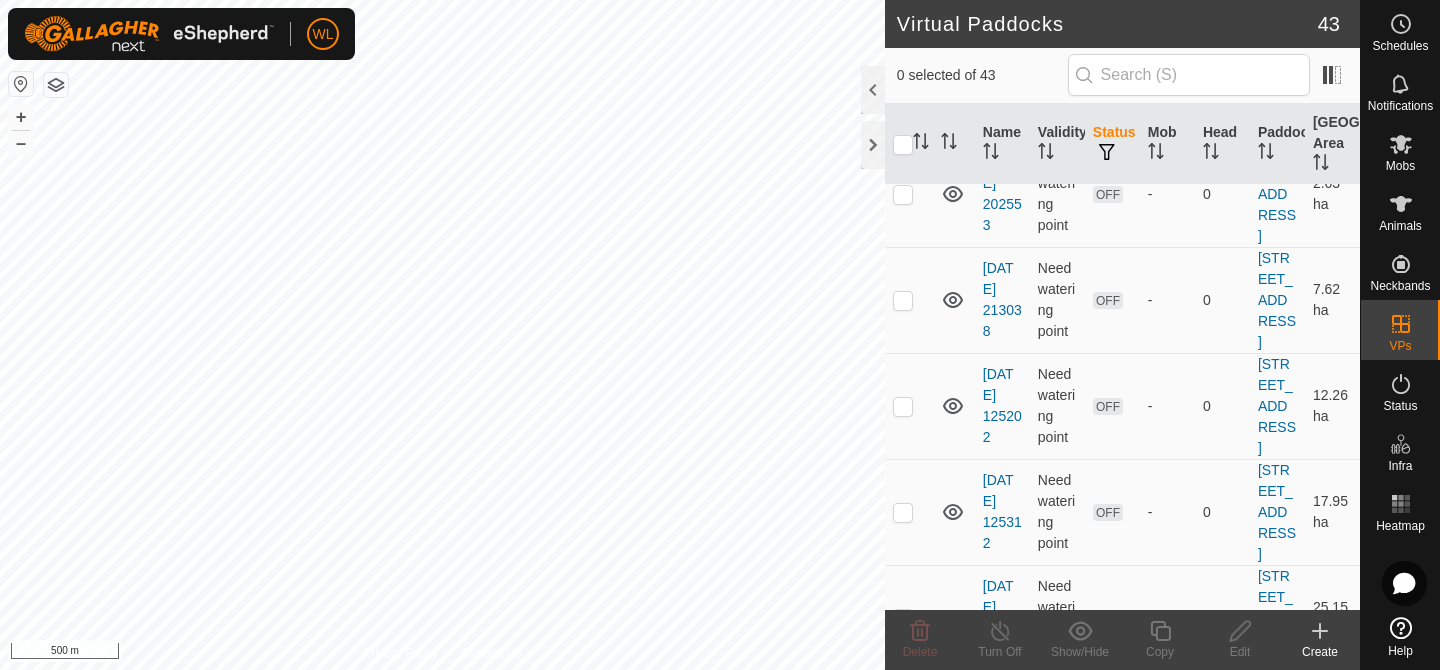 checkbox on "true" 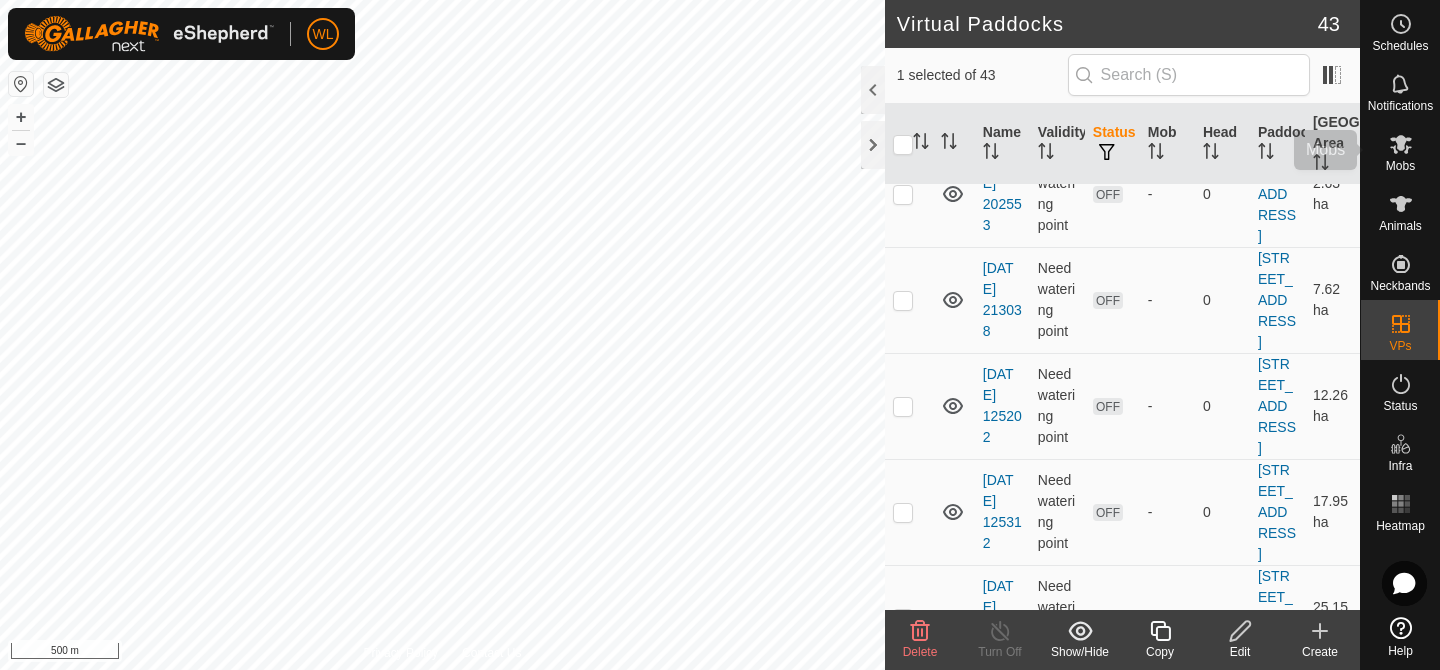click on "Mobs" at bounding box center [1400, 166] 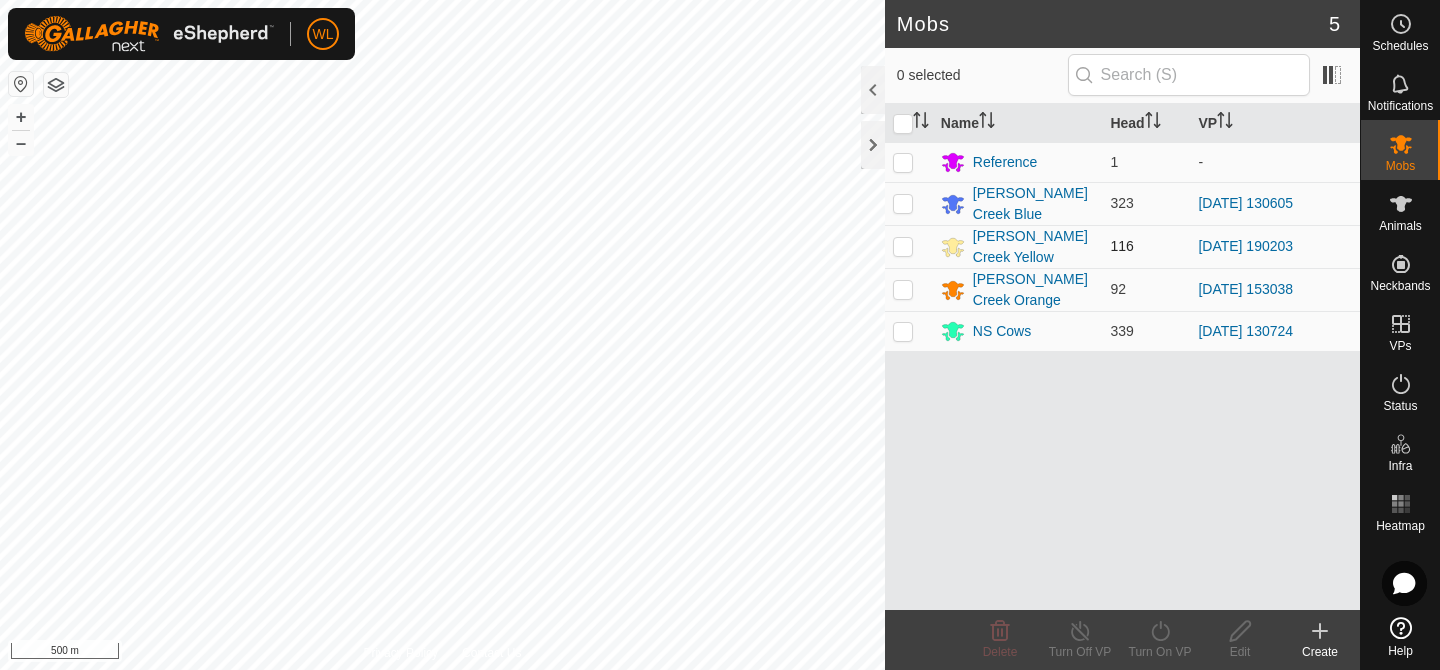 click at bounding box center (909, 246) 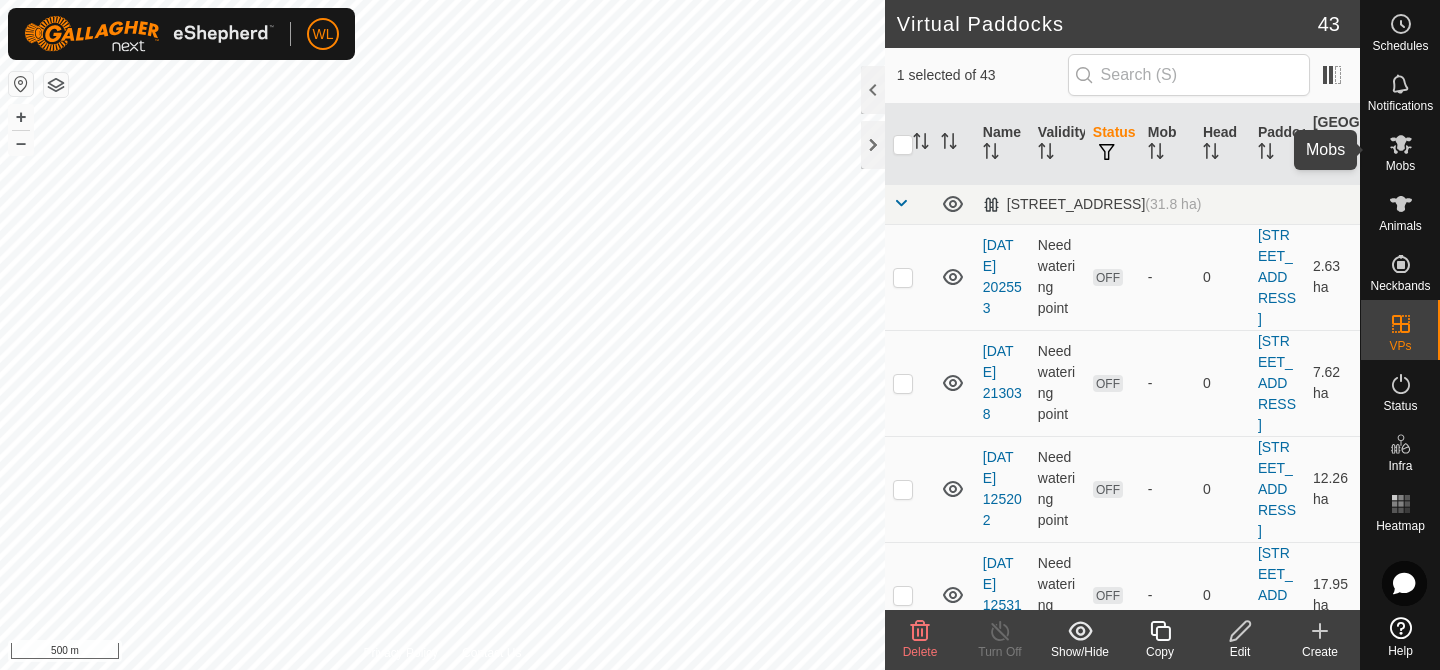 click 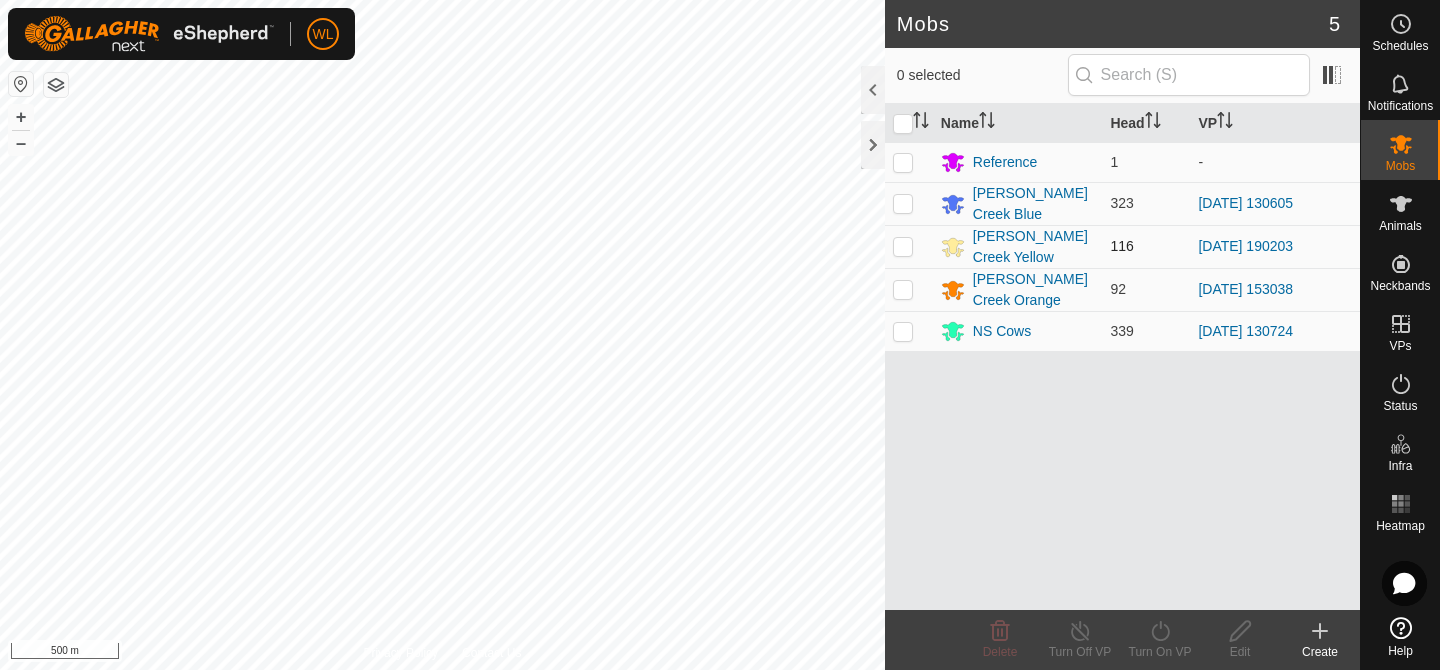 click at bounding box center [903, 246] 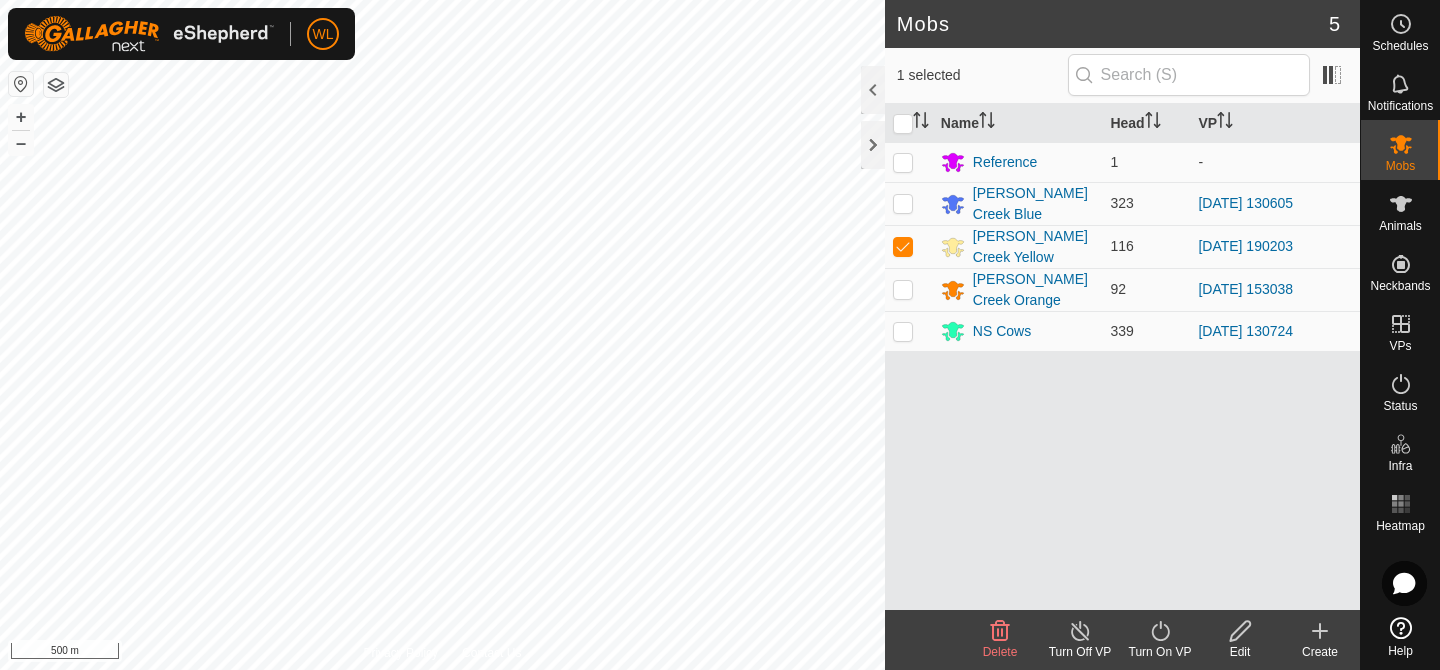 click 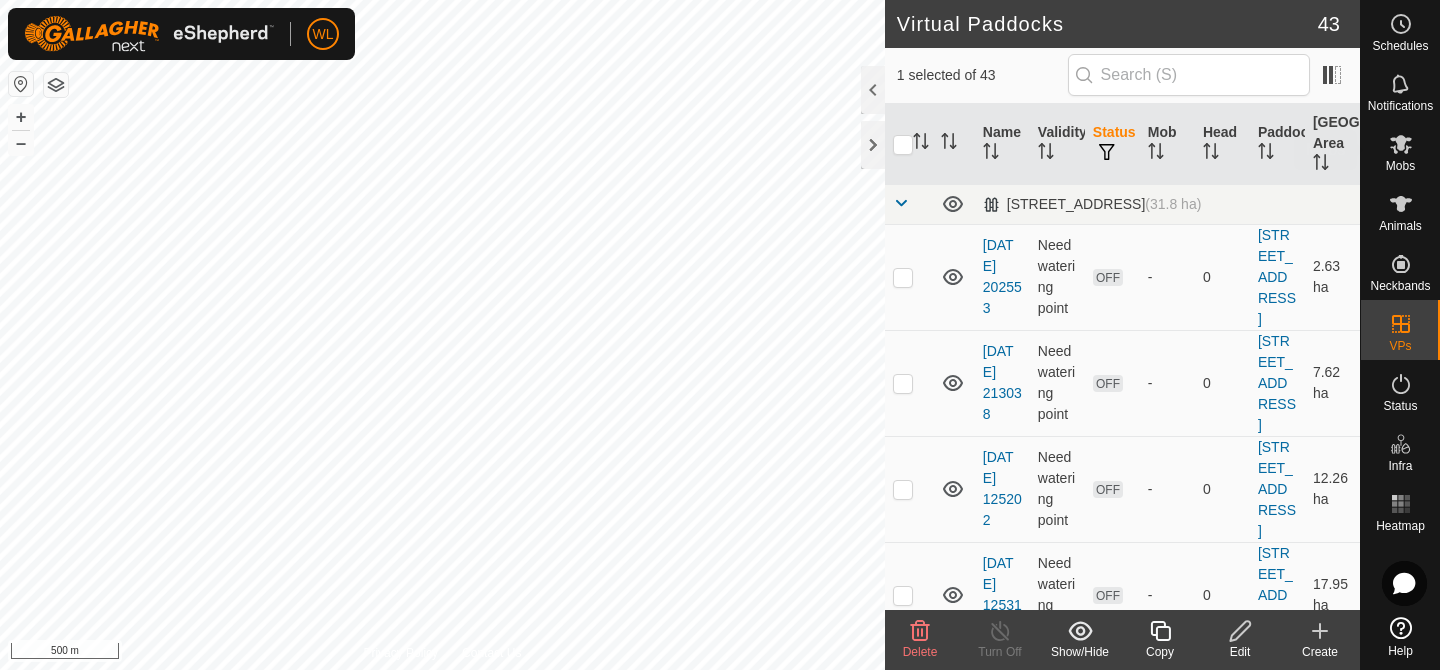 click on "Mobs" at bounding box center (1400, 150) 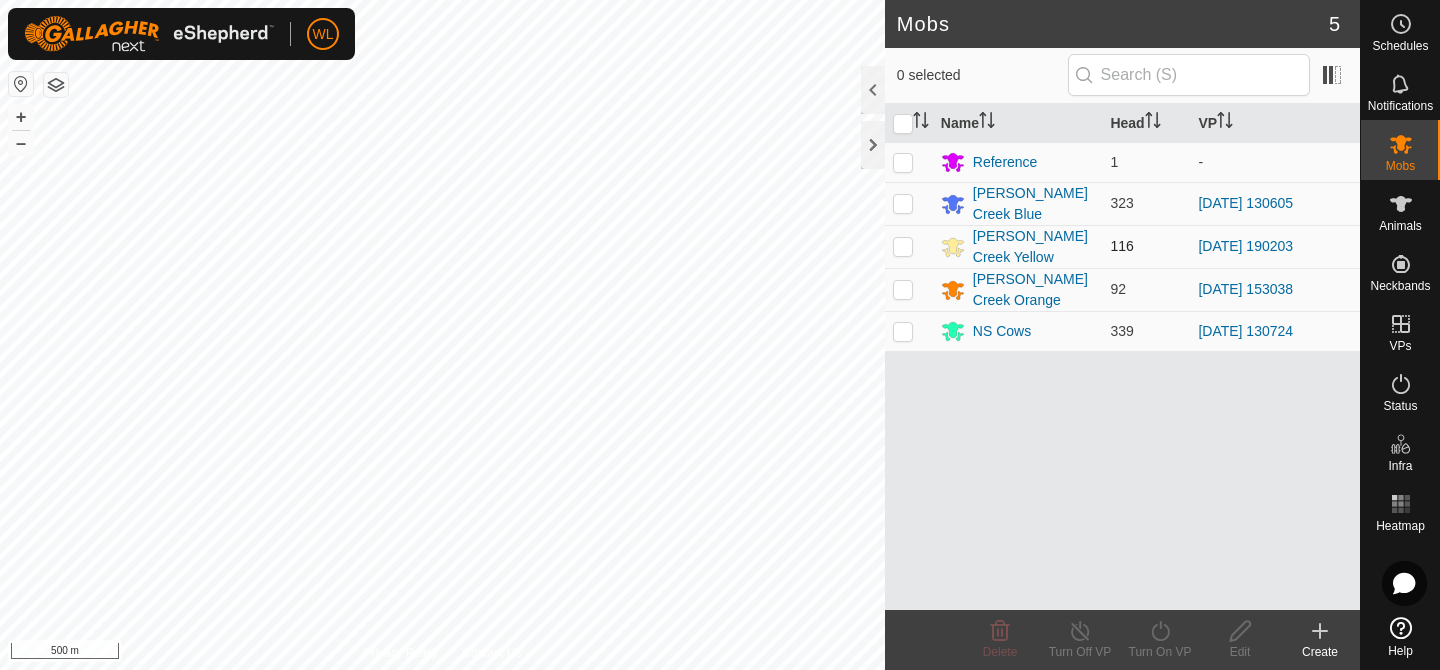 click at bounding box center (903, 246) 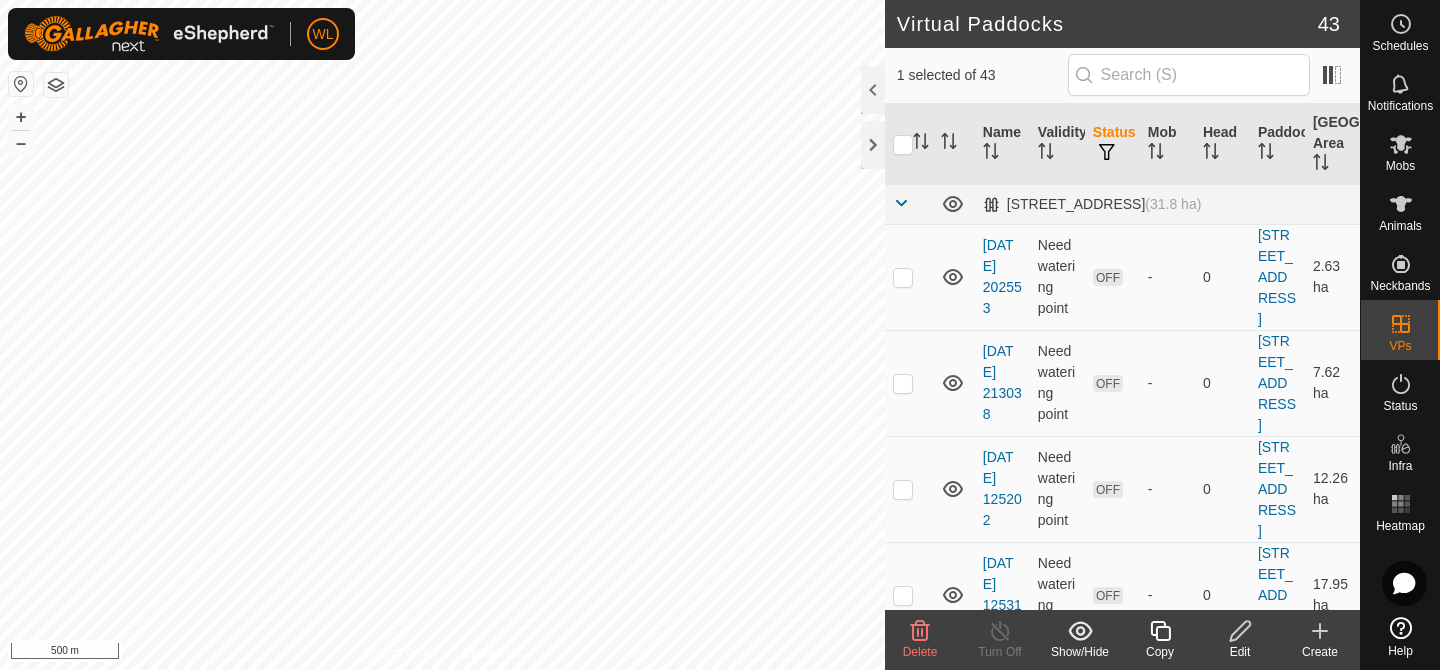checkbox on "false" 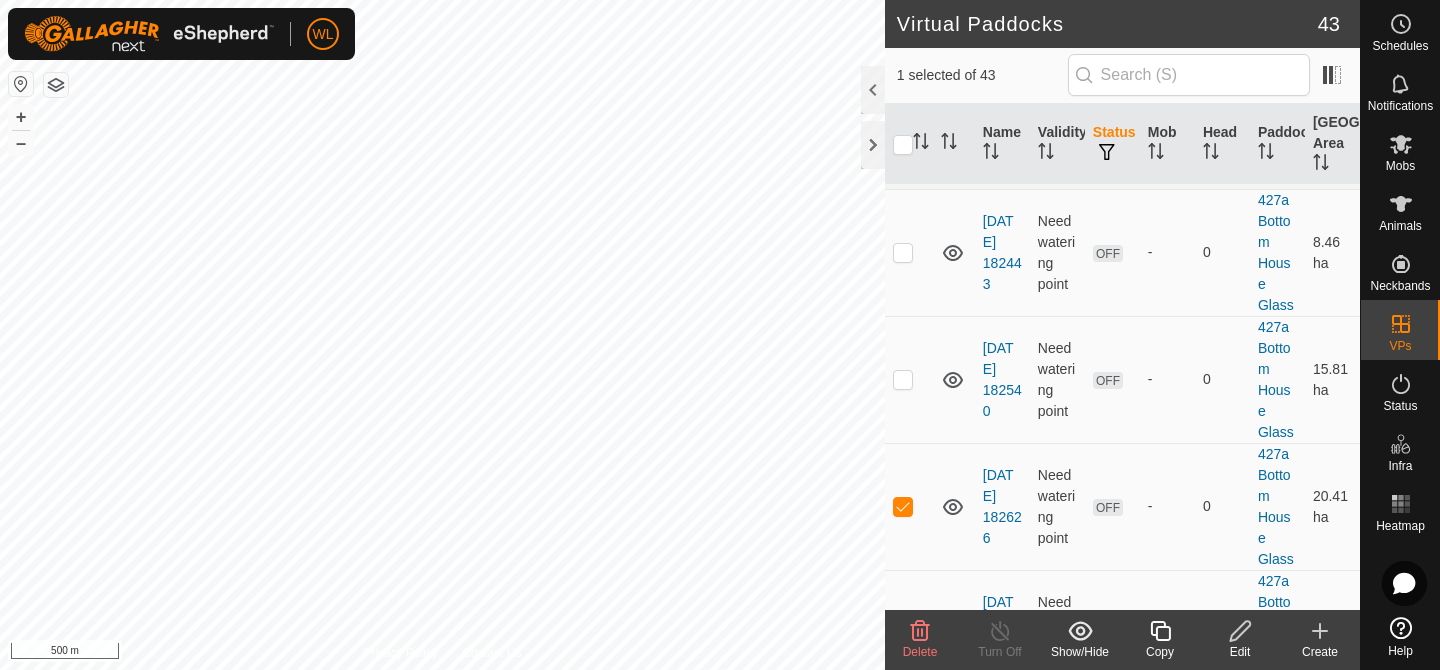 scroll, scrollTop: 1075, scrollLeft: 0, axis: vertical 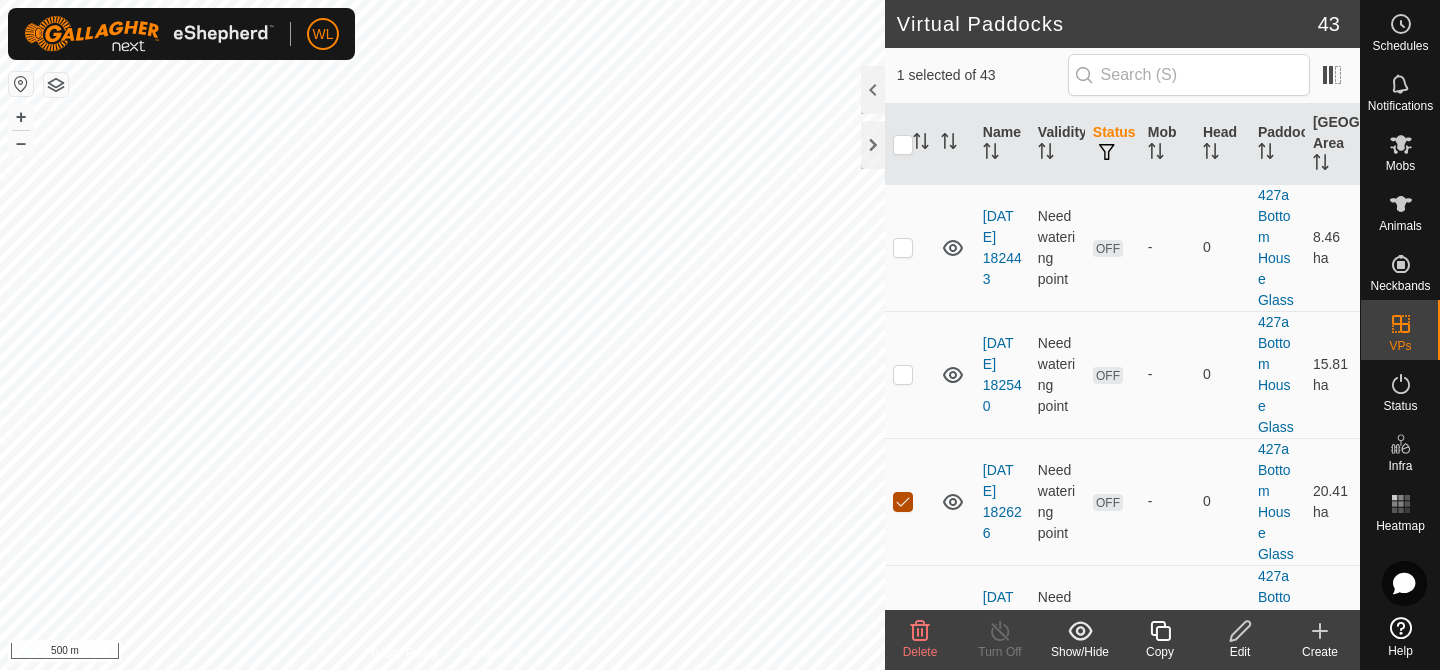click at bounding box center (903, 502) 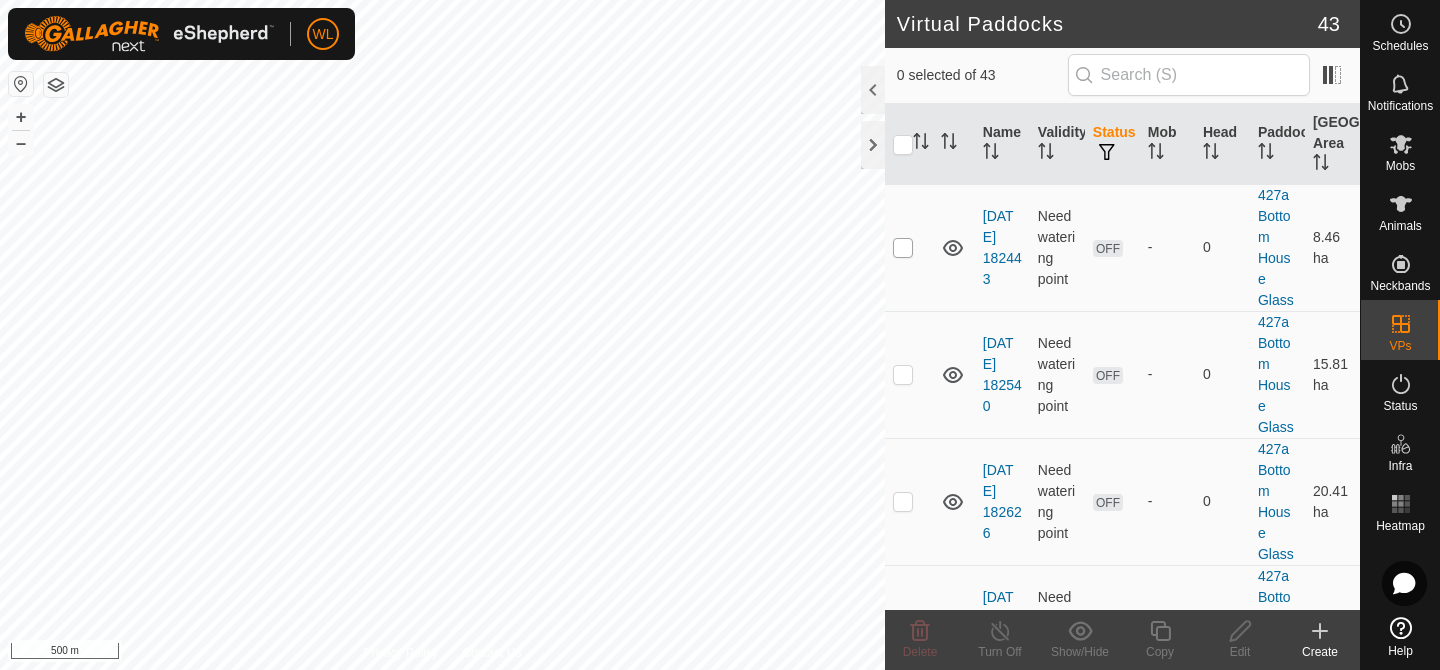 click at bounding box center (903, 248) 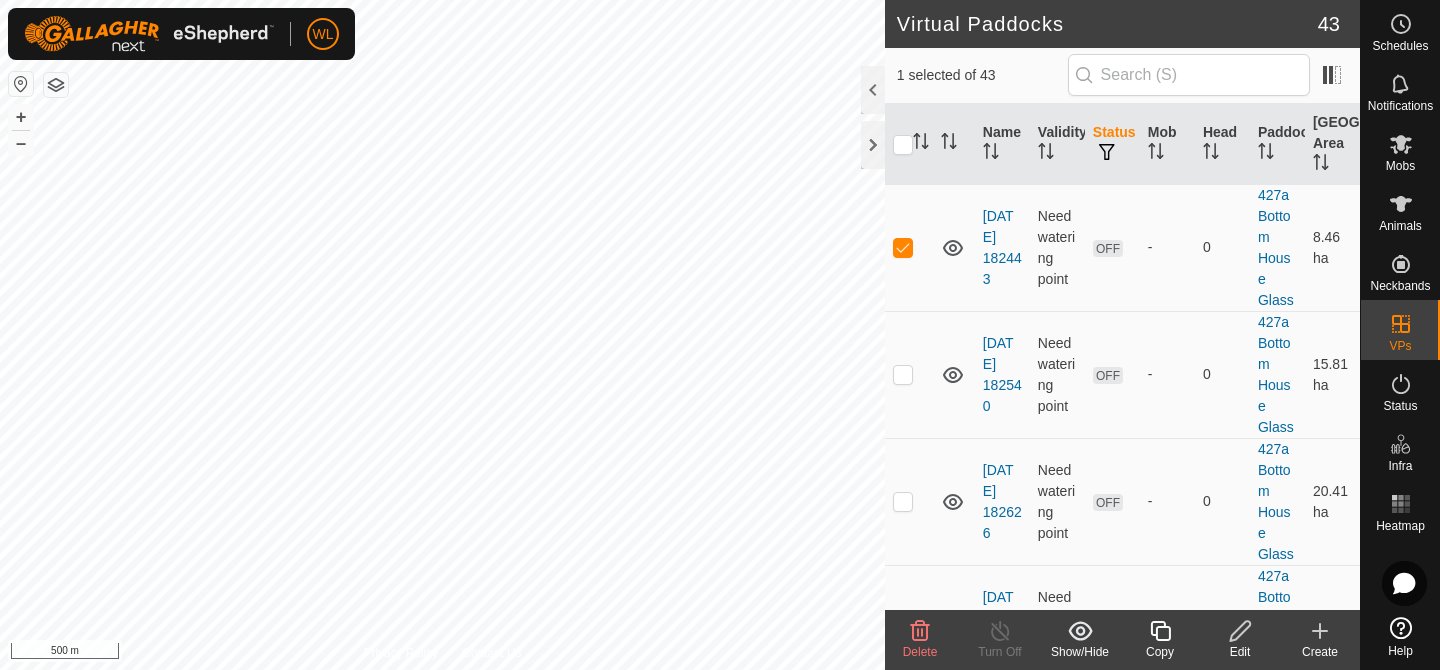 click on "[DATE] 182443" at bounding box center (1002, 247) 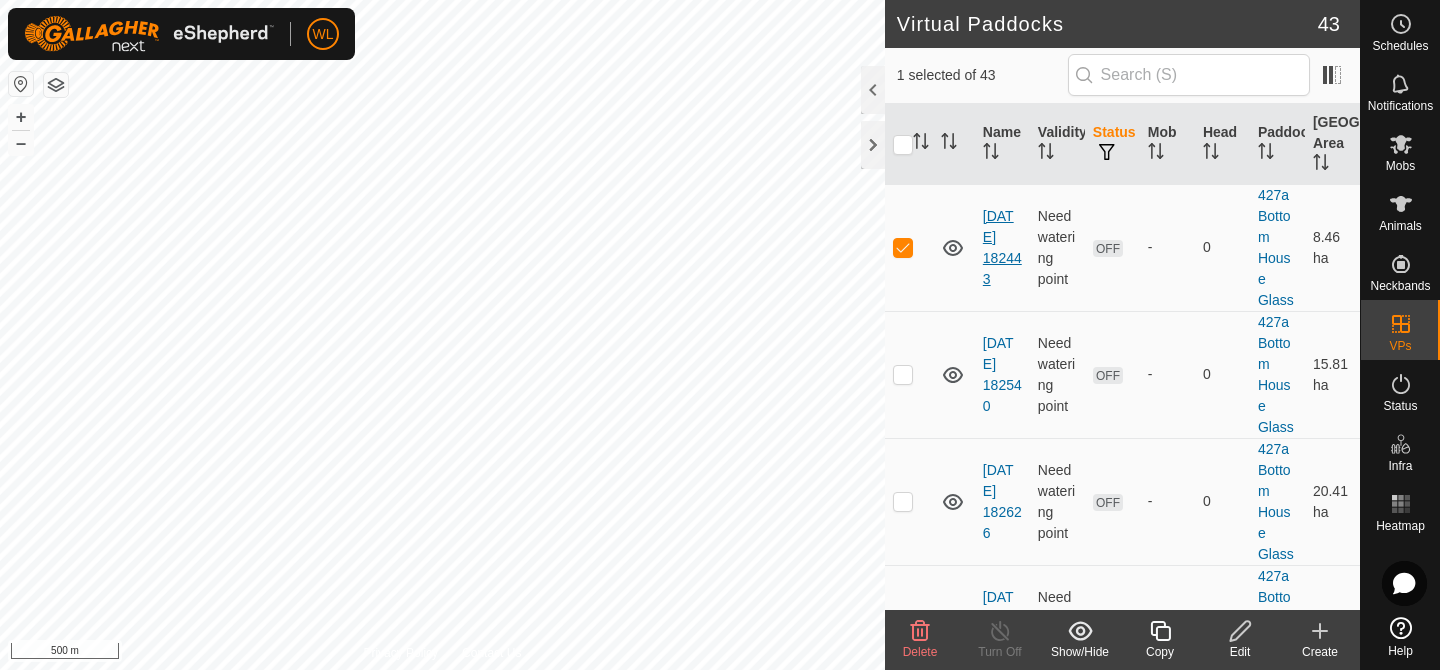 click on "[DATE] 182443" at bounding box center [1002, 247] 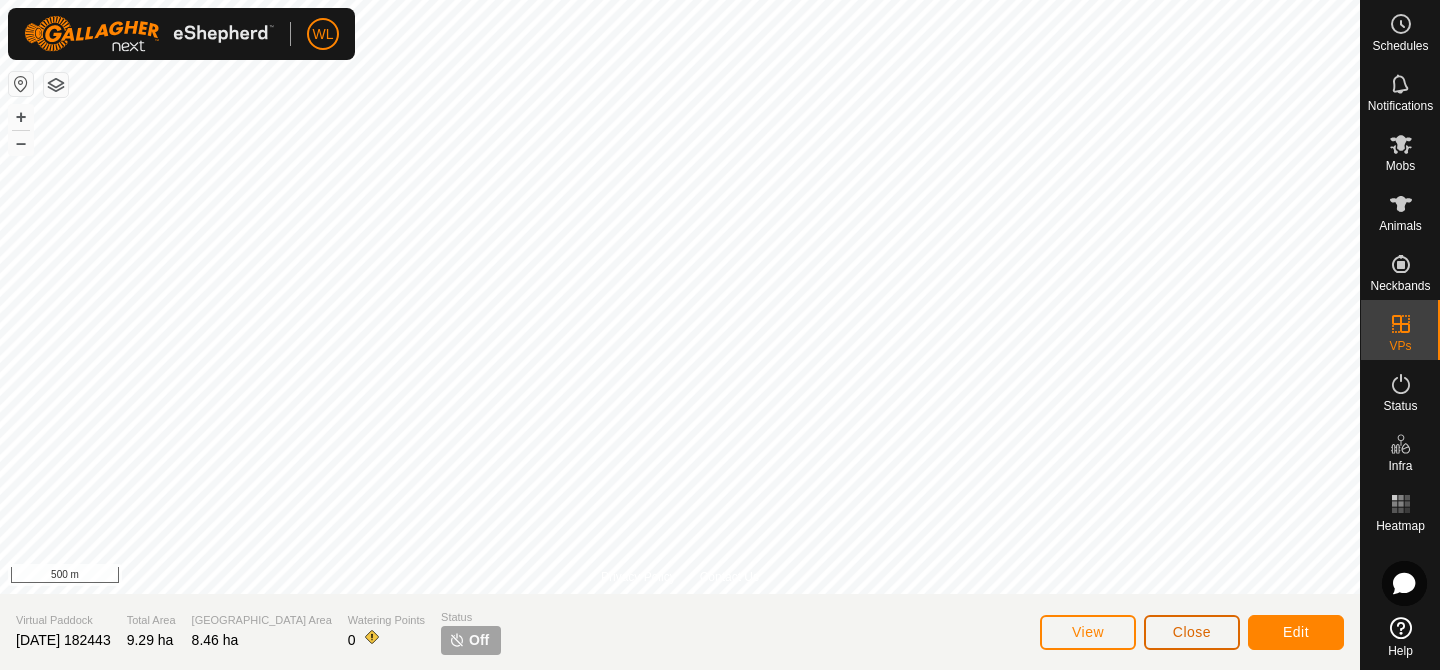 click on "Close" 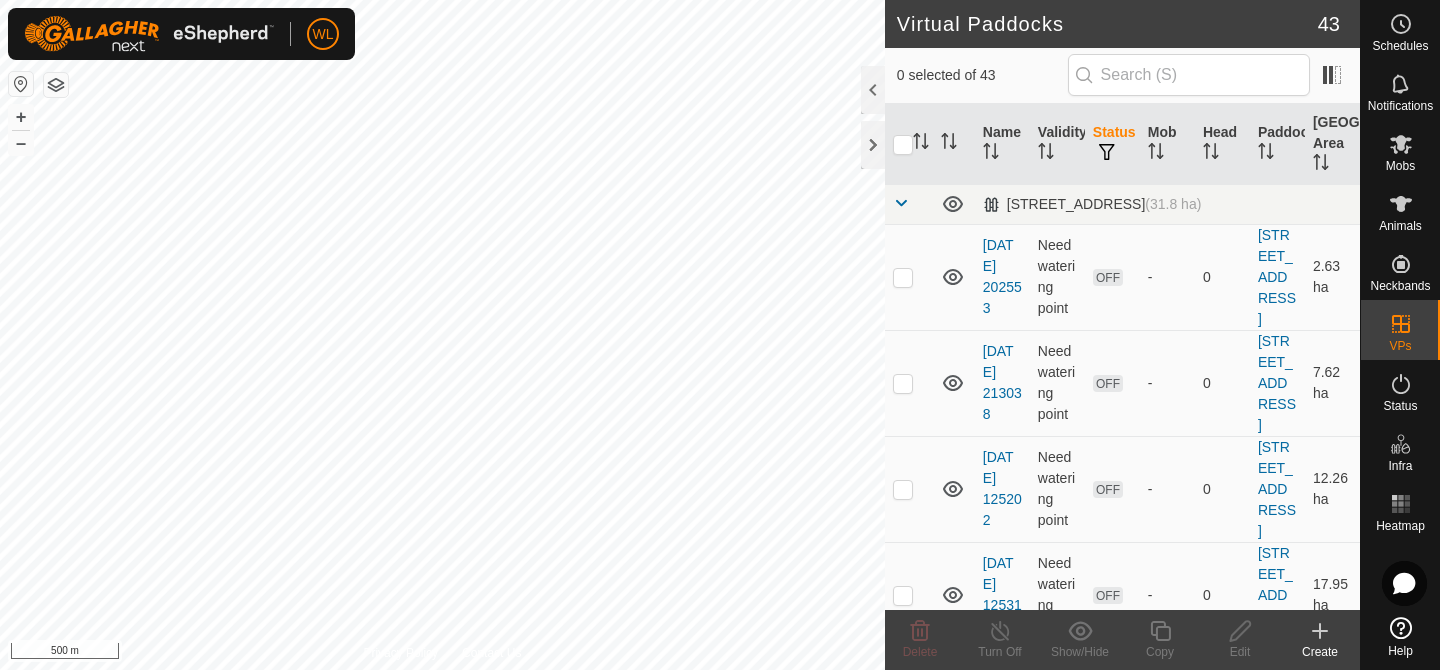 checkbox on "true" 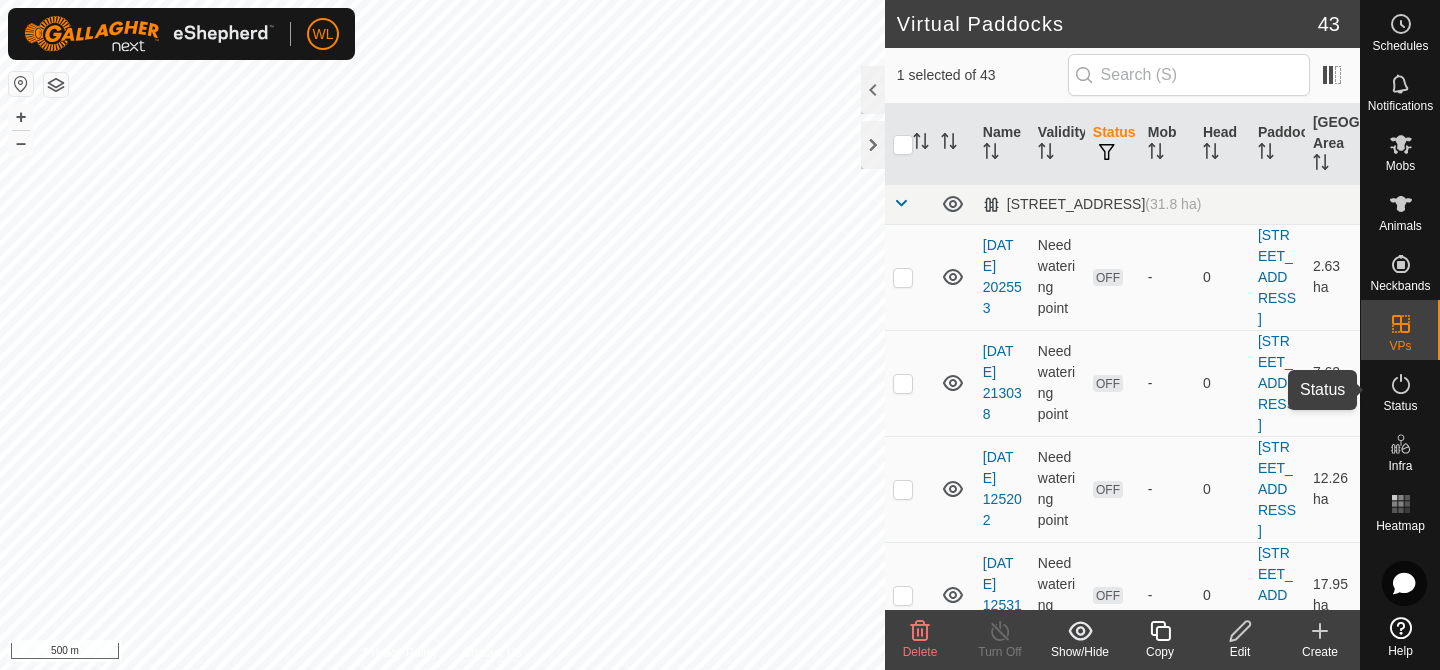 click 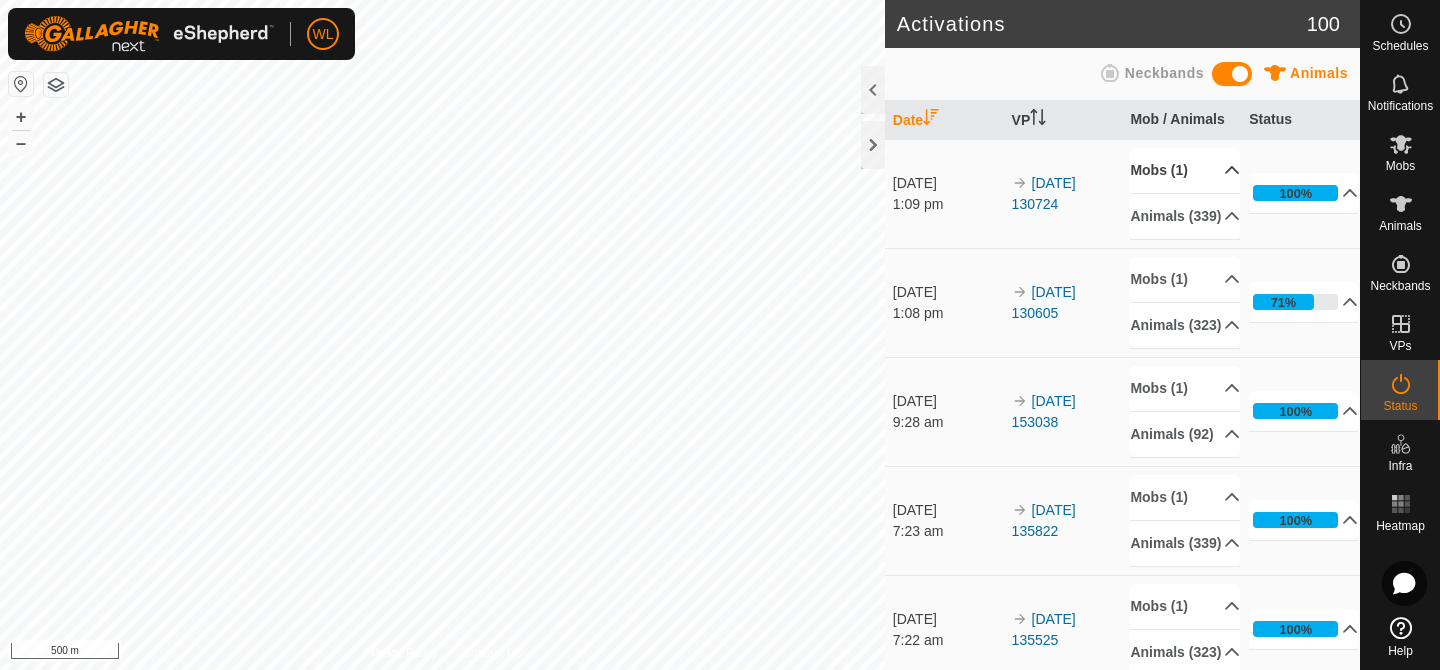 click on "Mobs (1)" at bounding box center (1184, 170) 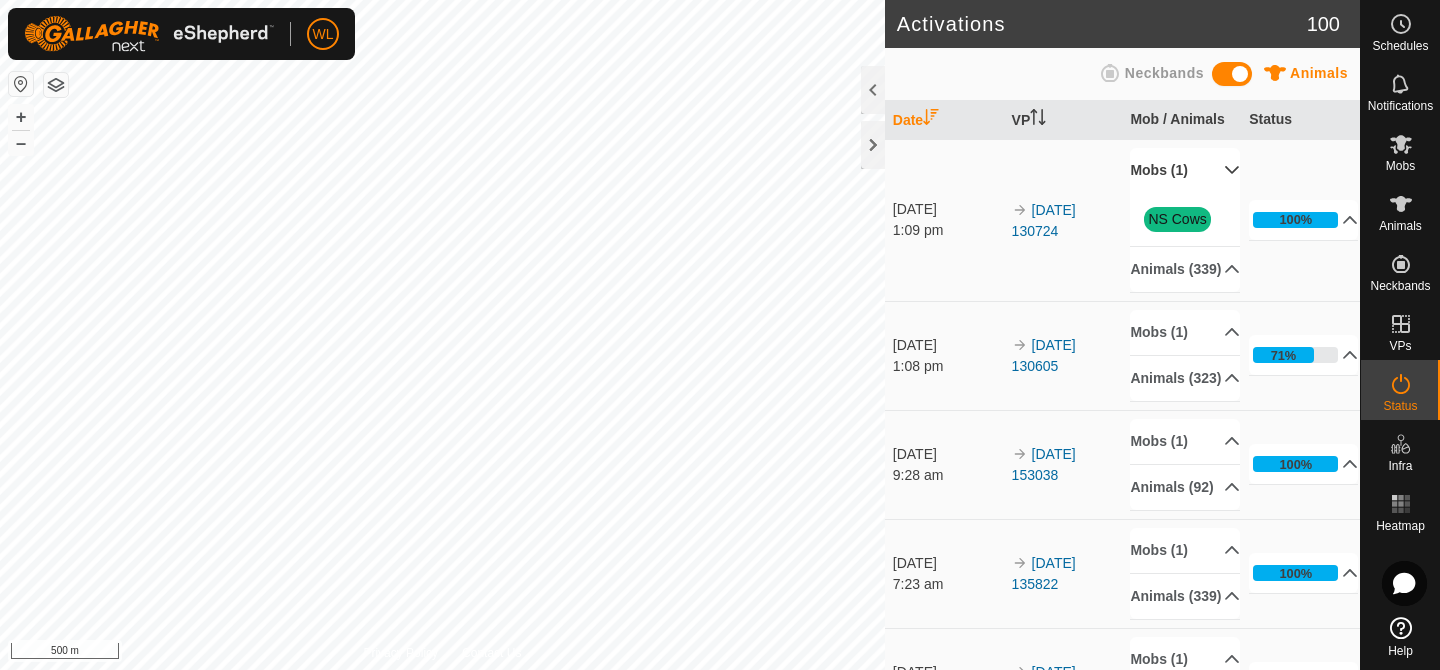 click on "Mobs (1)" at bounding box center [1184, 170] 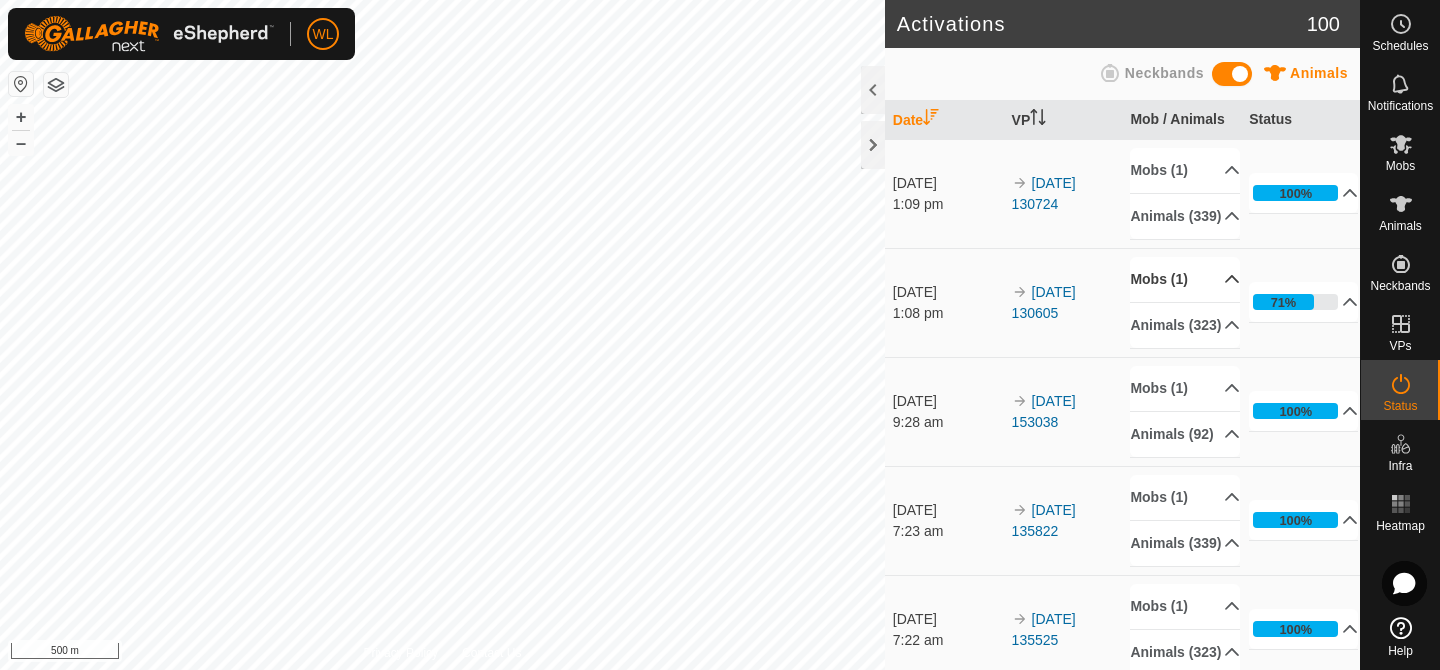 click on "Mobs (1)" at bounding box center [1184, 279] 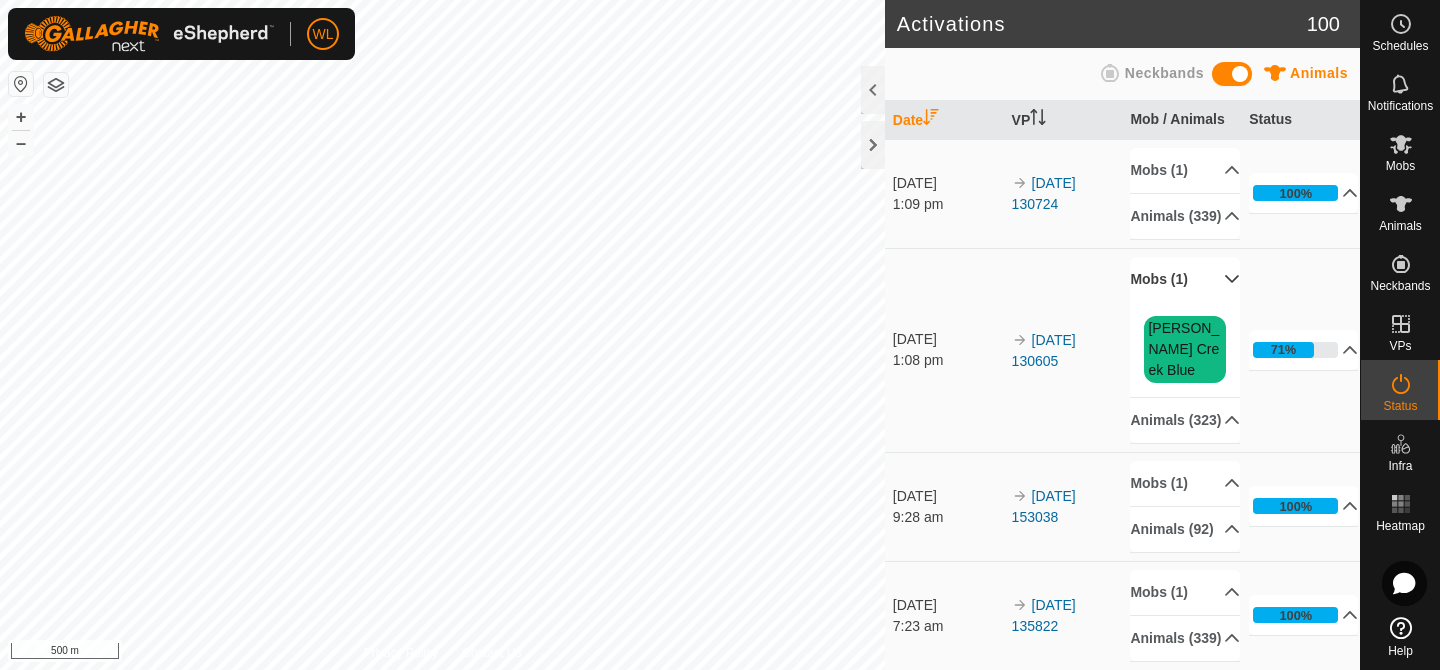 click on "Mobs (1)" at bounding box center (1184, 279) 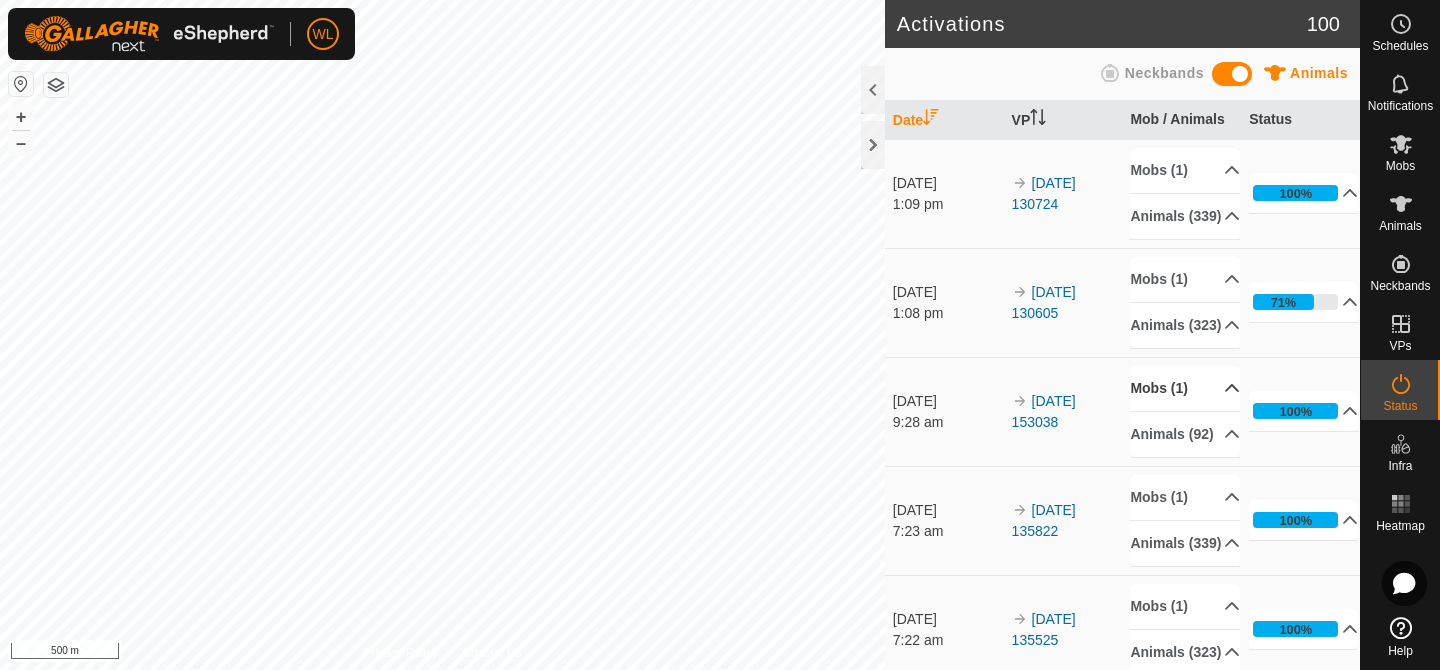 click on "Mobs (1)" at bounding box center [1184, 388] 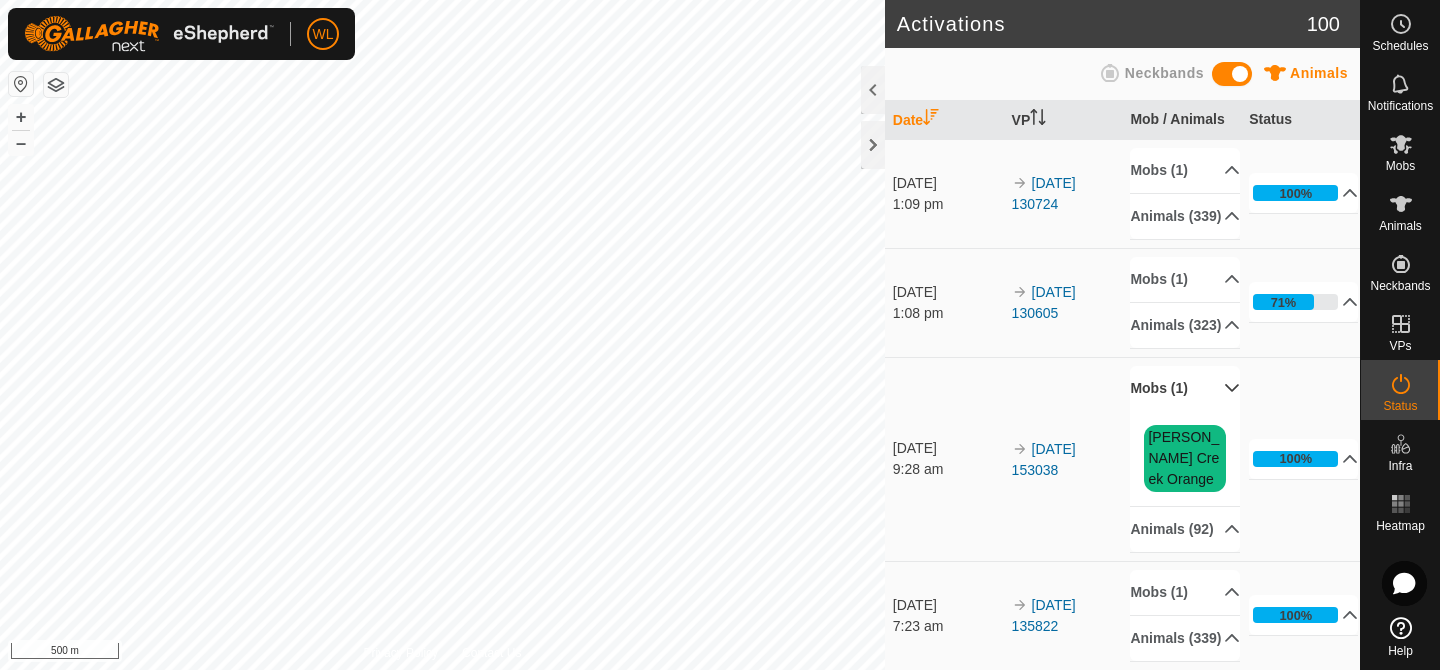 click on "Mobs (1)" at bounding box center (1184, 388) 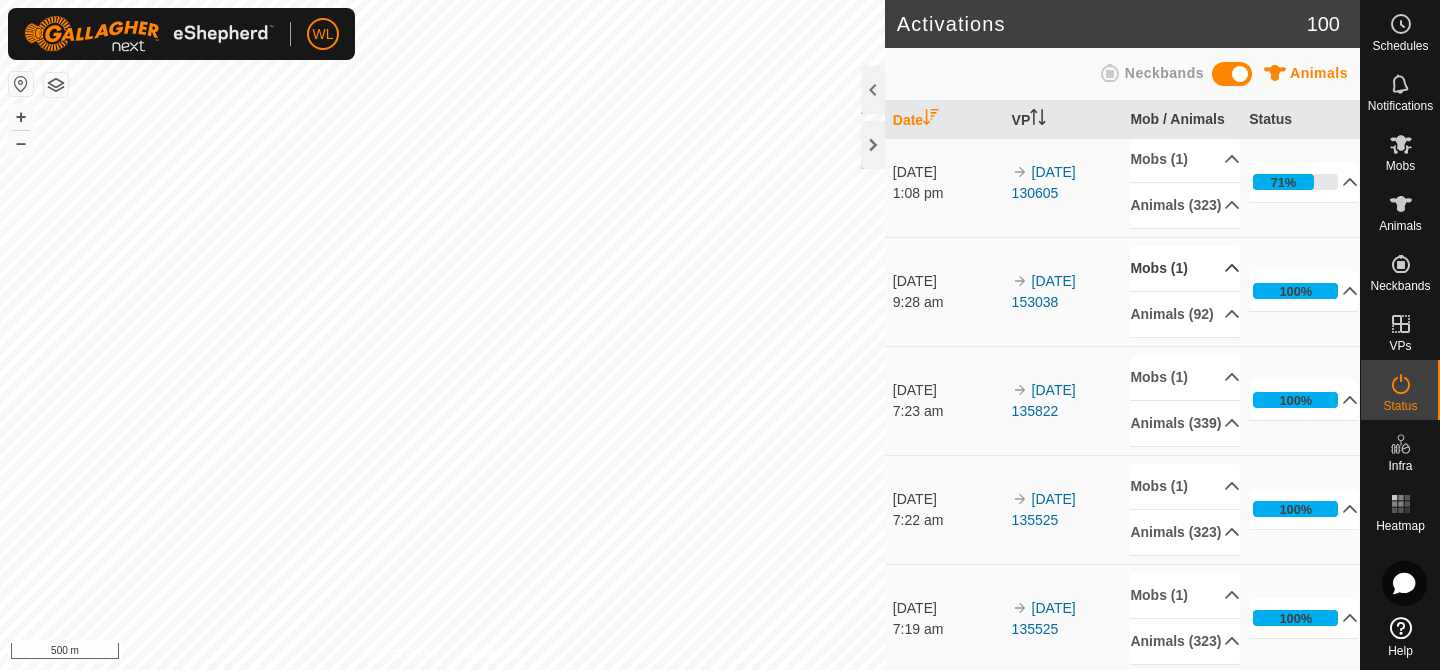 scroll, scrollTop: 123, scrollLeft: 0, axis: vertical 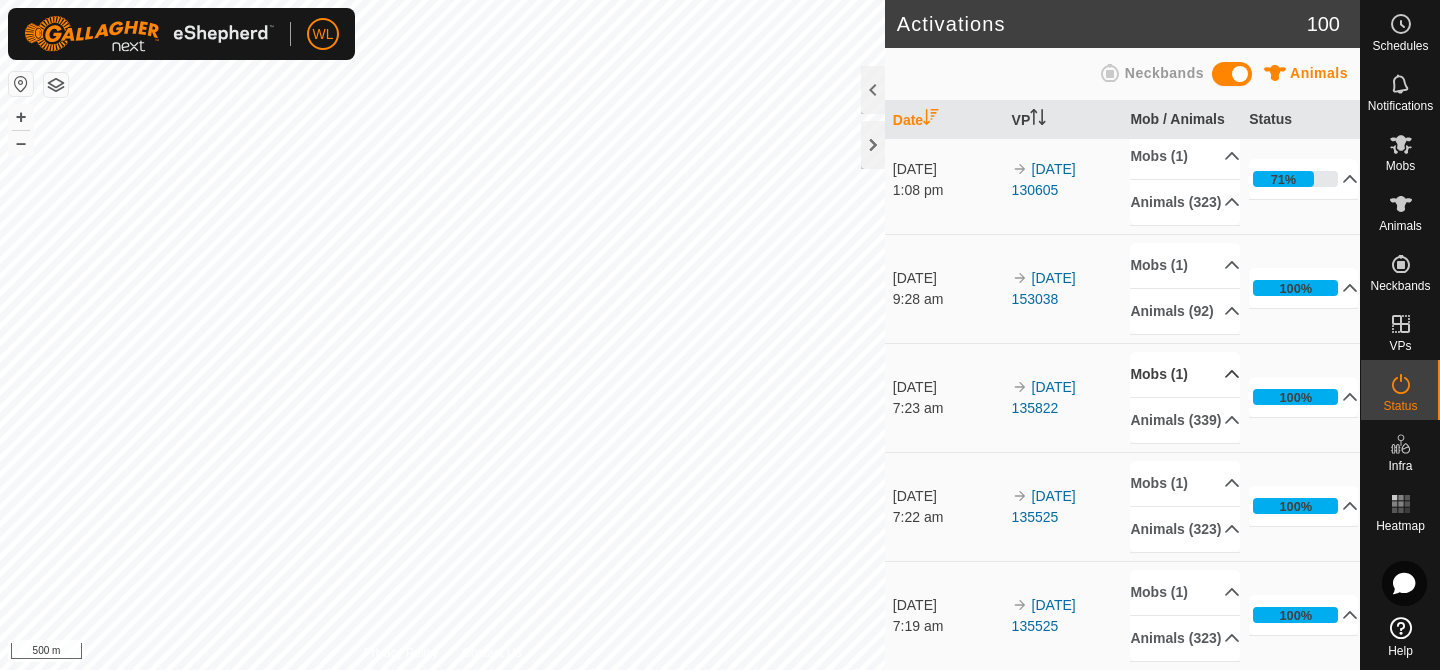 click on "Mobs (1)" at bounding box center [1184, 374] 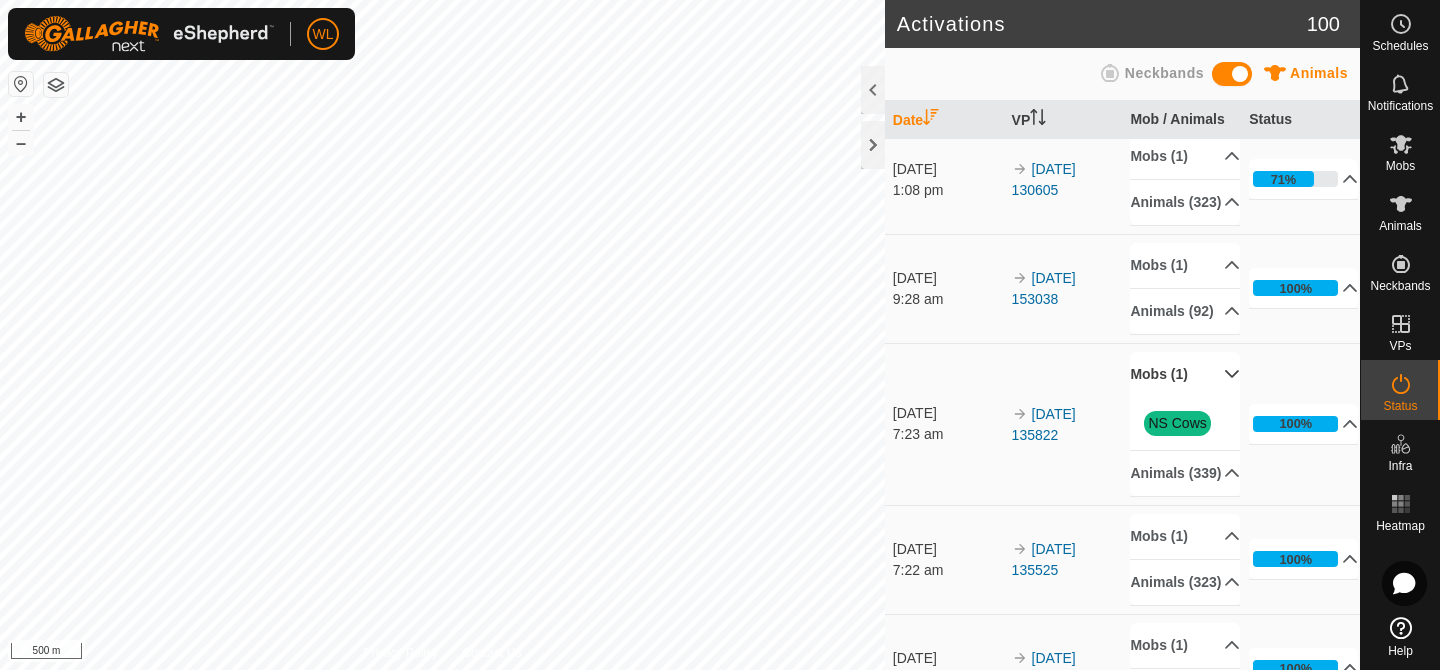 click on "Mobs (1)" at bounding box center [1184, 374] 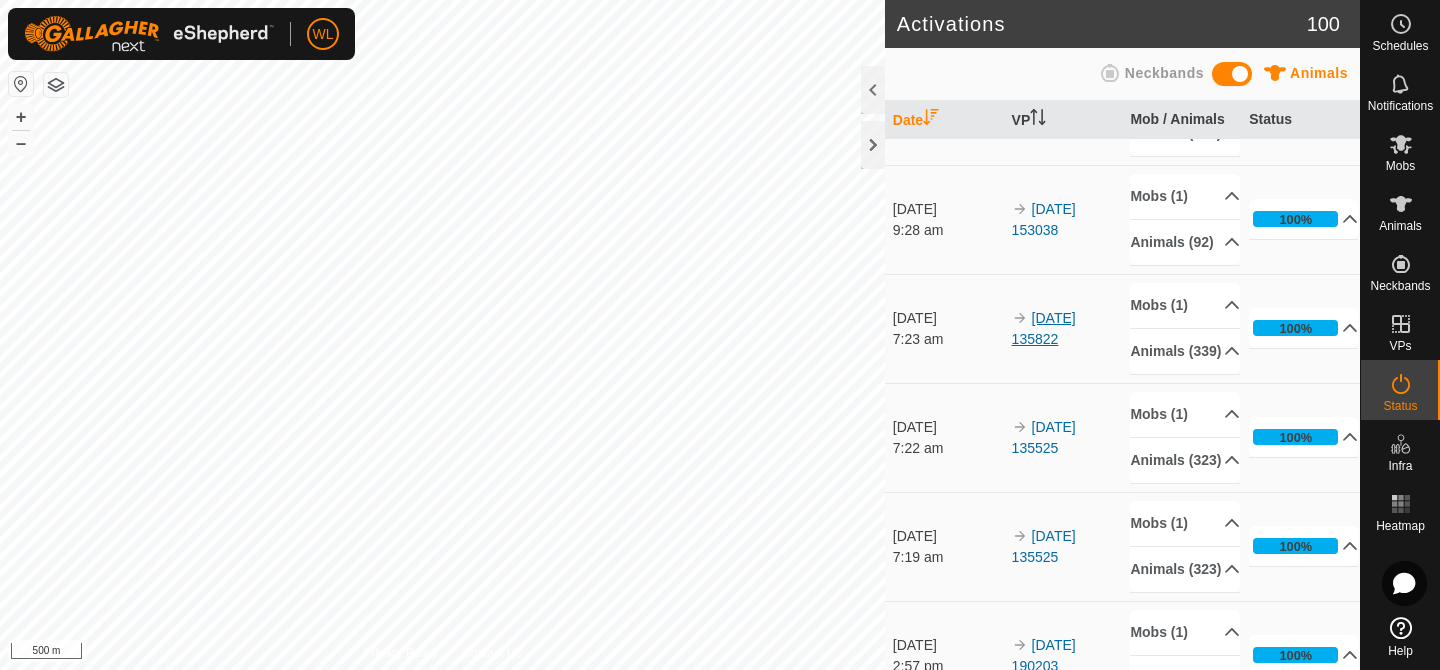 scroll, scrollTop: 194, scrollLeft: 0, axis: vertical 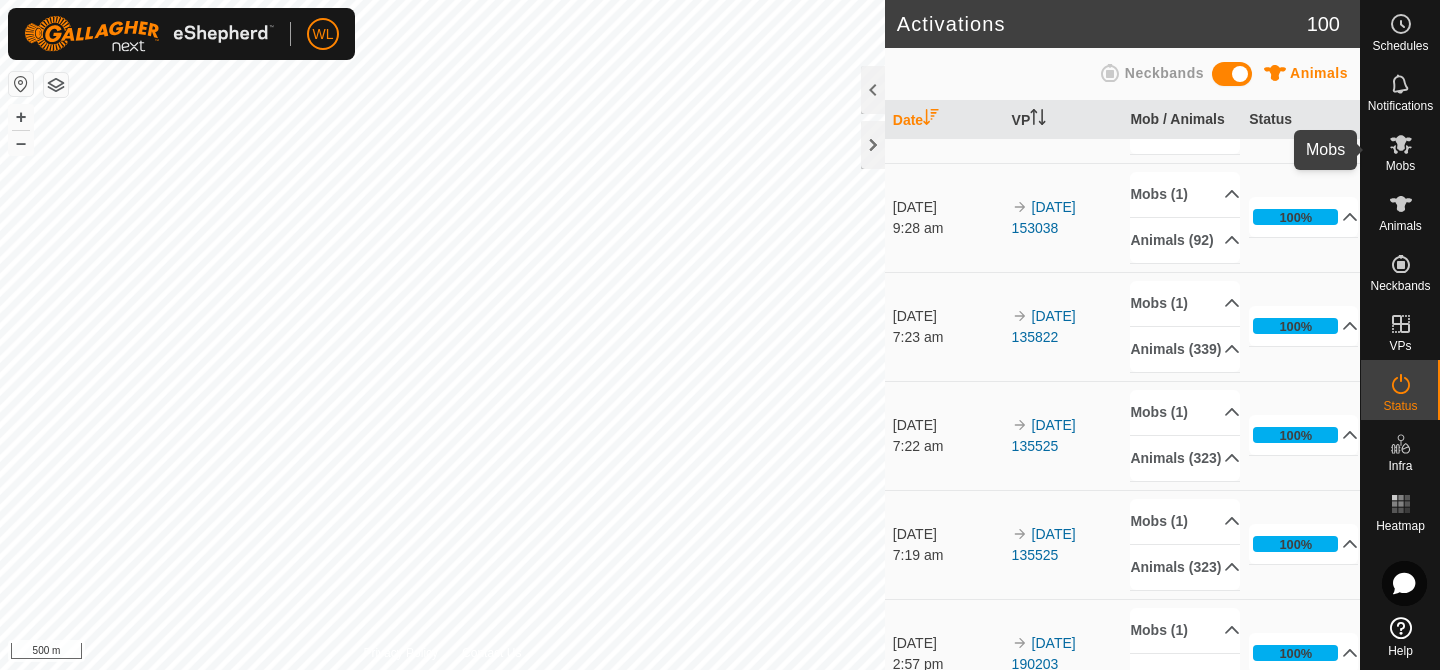 click on "Mobs" at bounding box center (1400, 166) 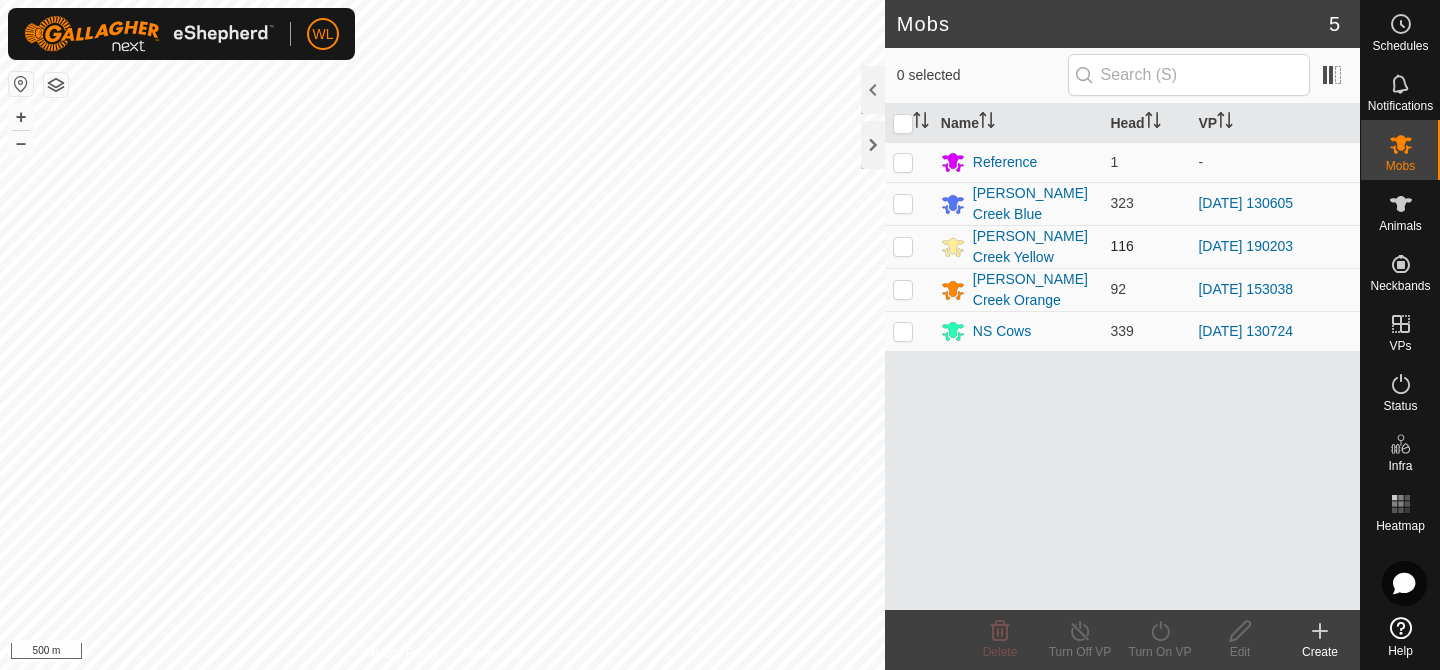 click at bounding box center [903, 246] 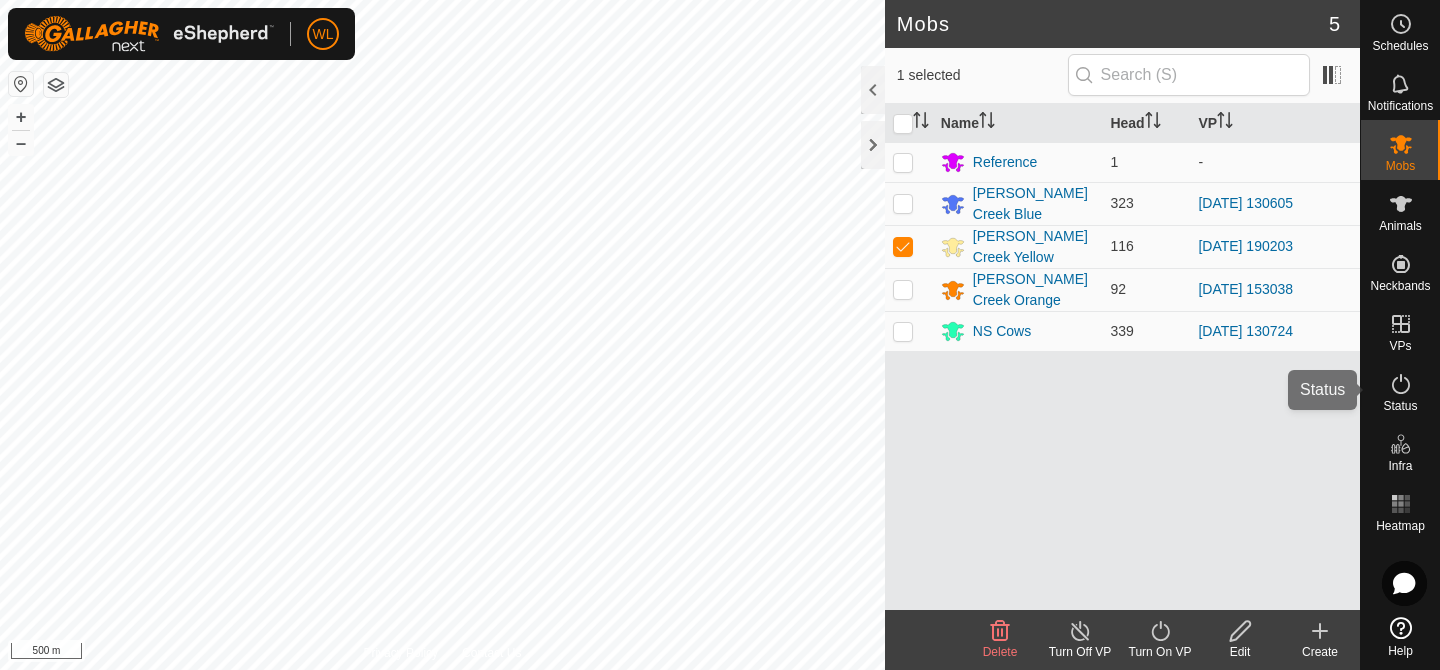 click on "Status" at bounding box center (1400, 406) 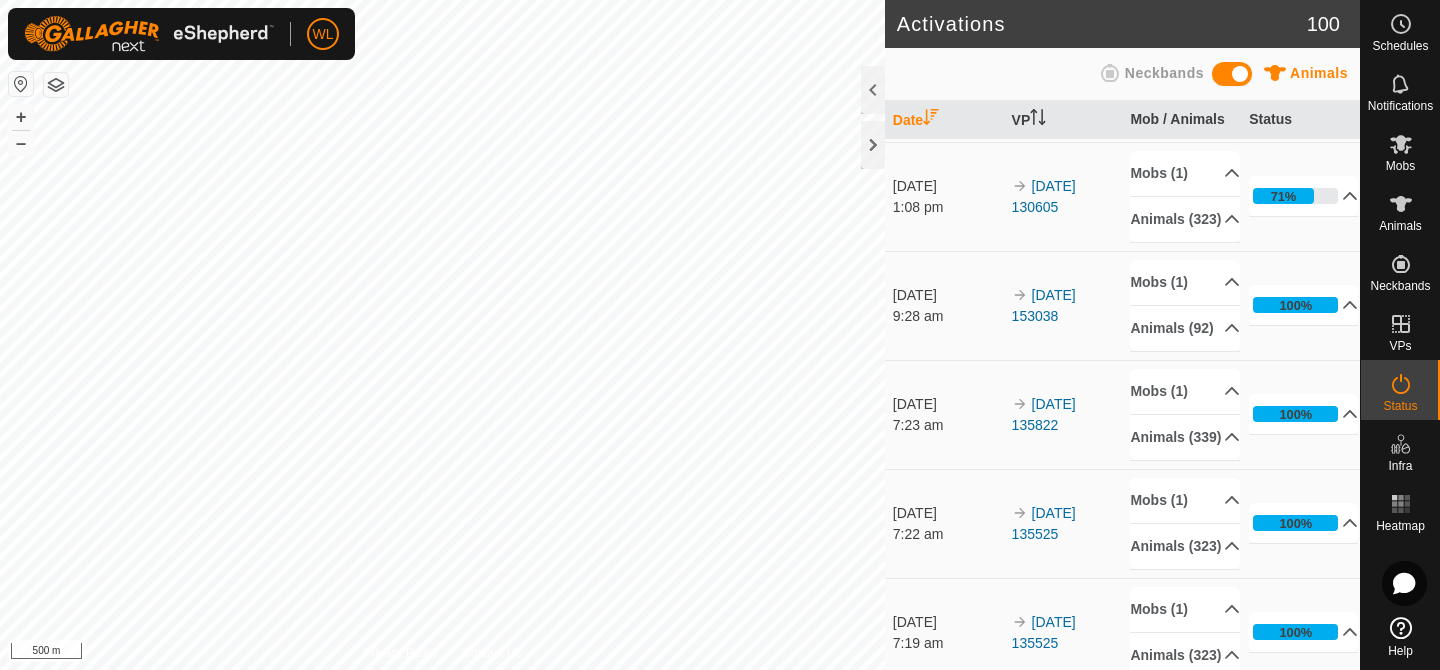 scroll, scrollTop: 108, scrollLeft: 0, axis: vertical 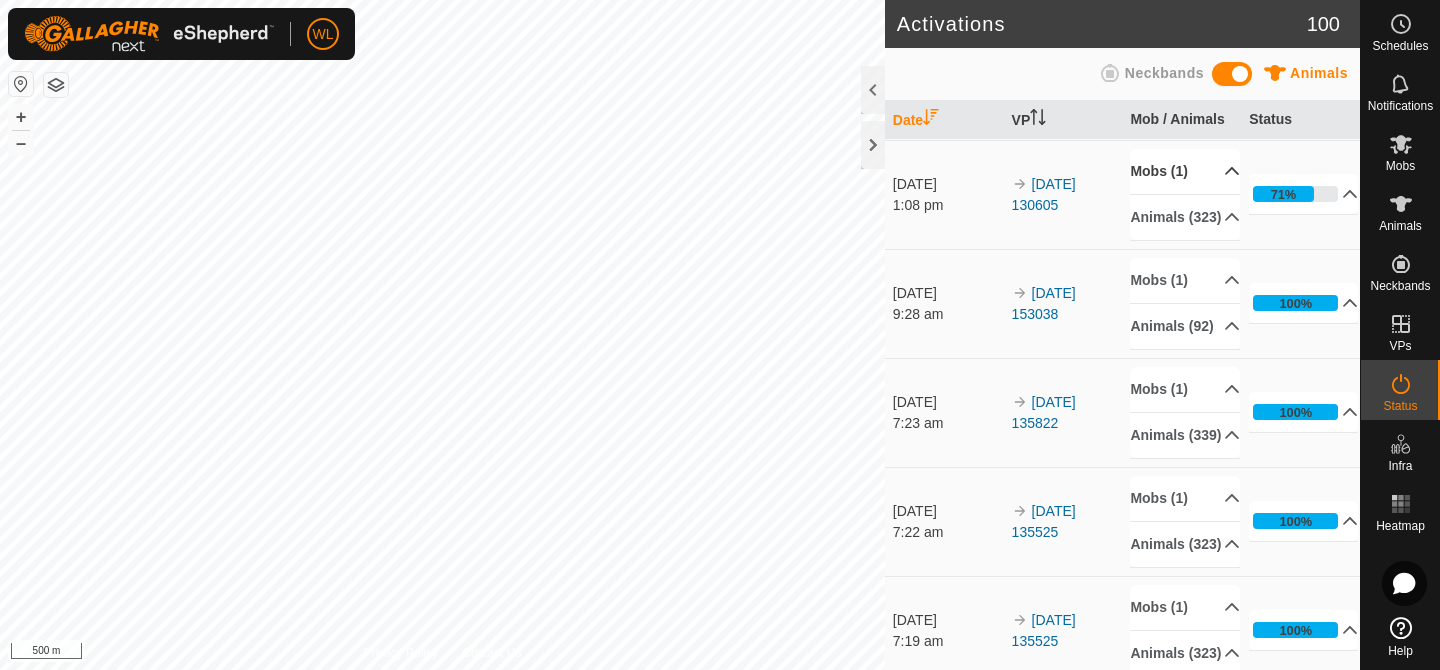 click on "Mobs (1)" at bounding box center [1184, 171] 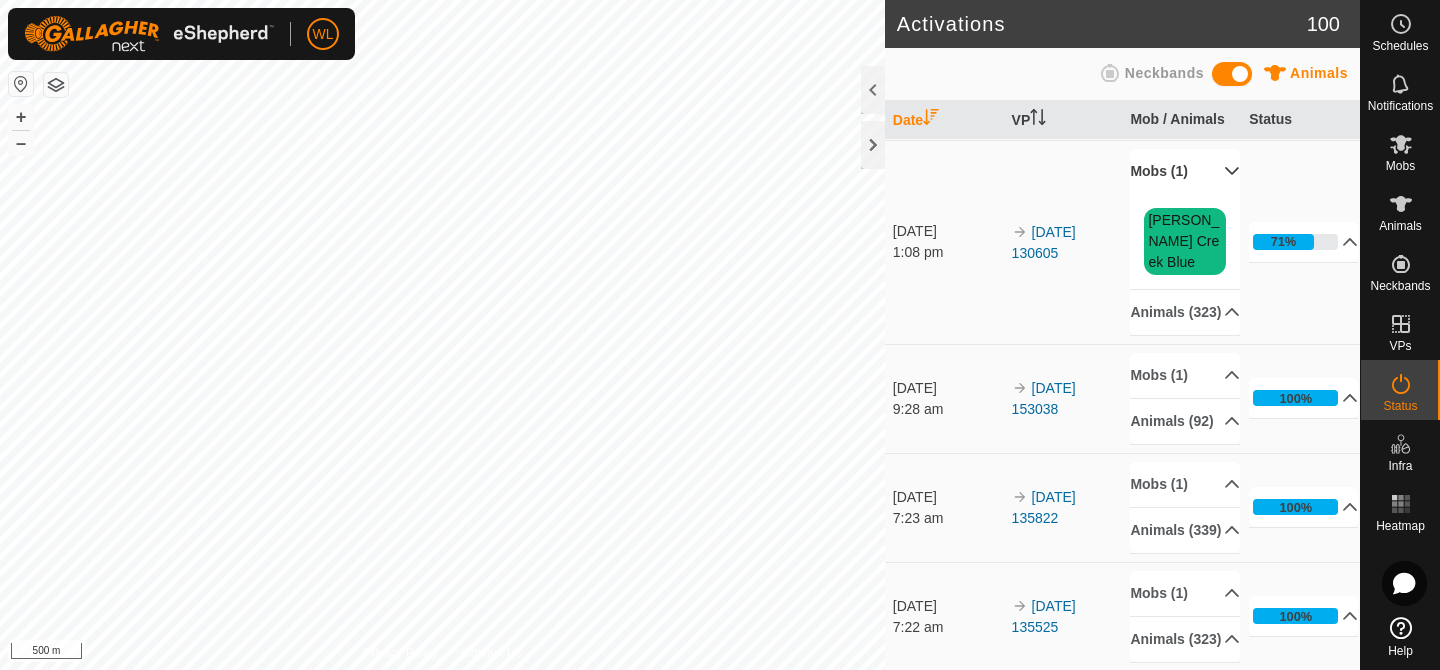 click on "Mobs (1)" at bounding box center (1184, 171) 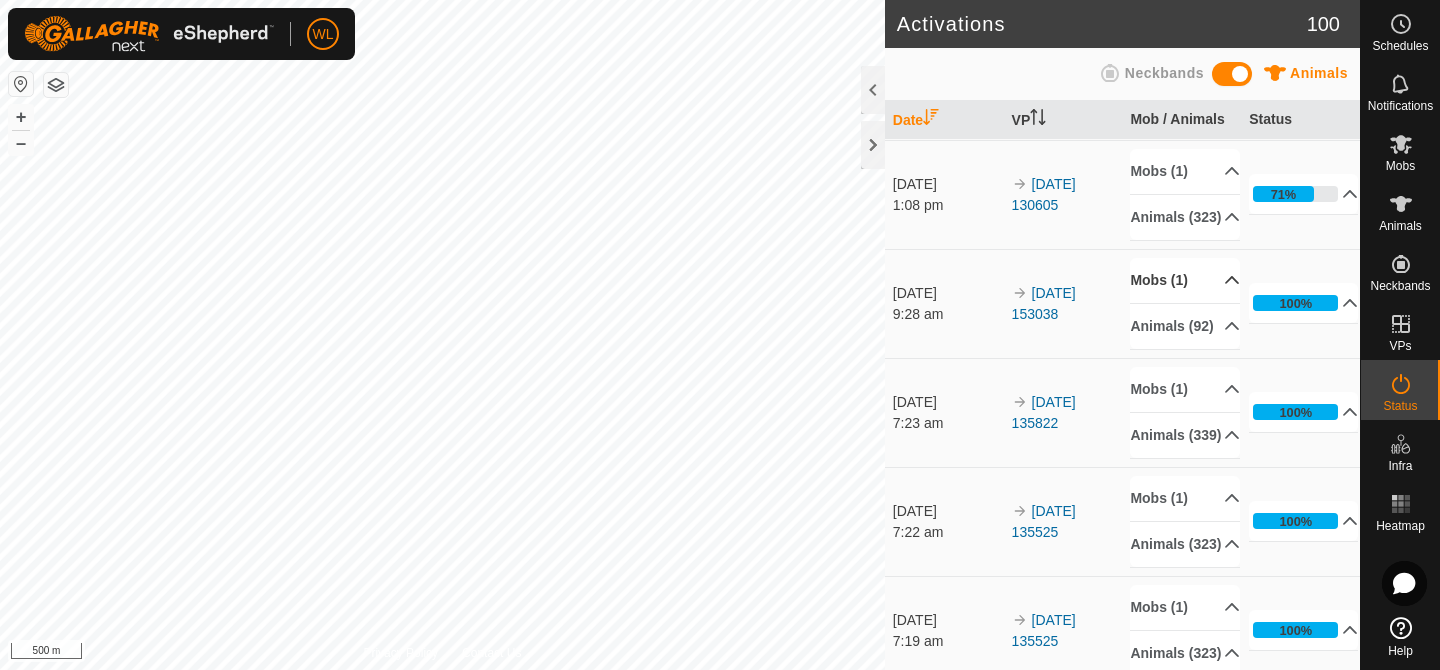 click on "Mobs (1)" at bounding box center (1184, 280) 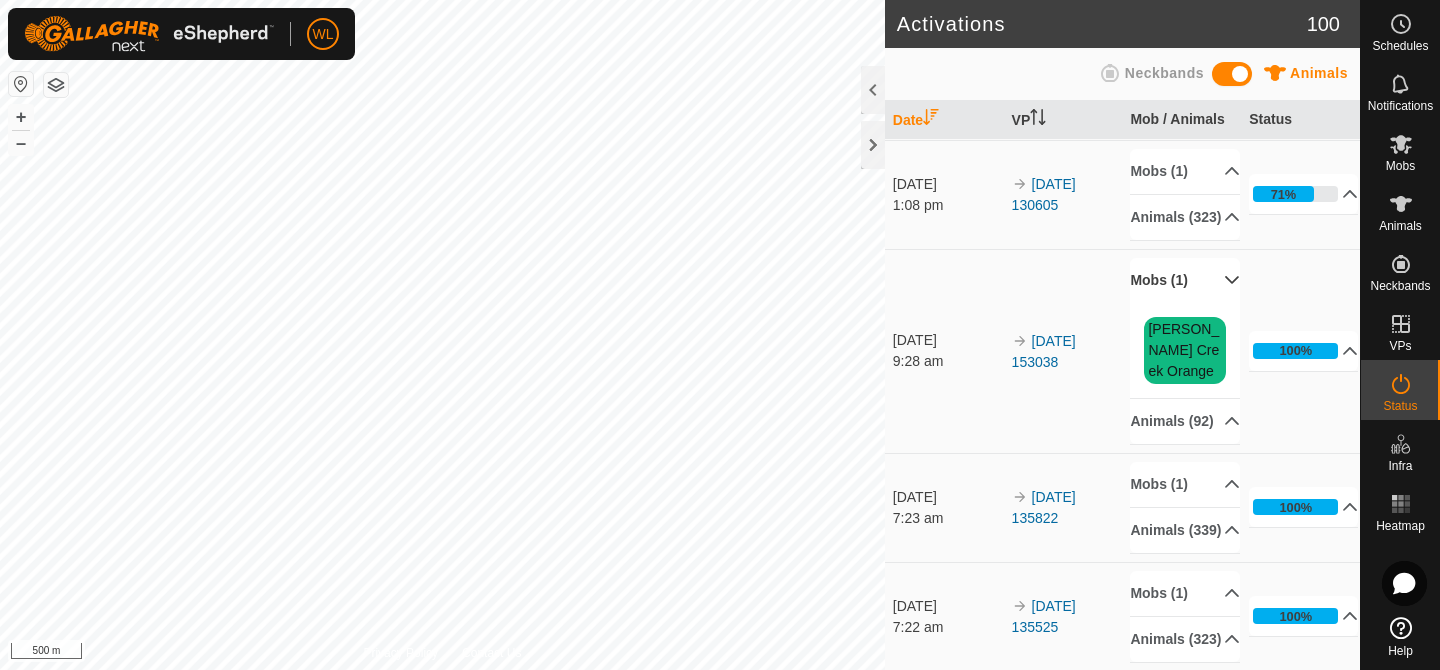 click on "Mobs (1)" at bounding box center [1184, 280] 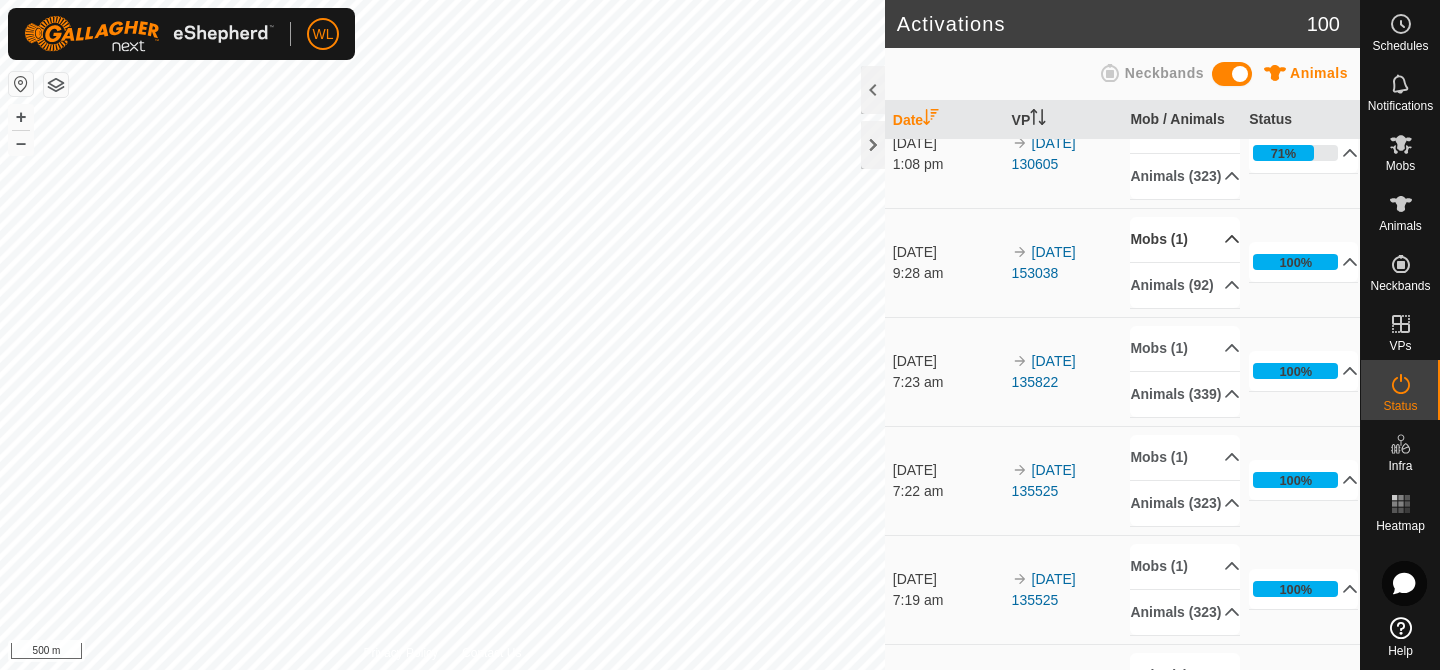 scroll, scrollTop: 152, scrollLeft: 0, axis: vertical 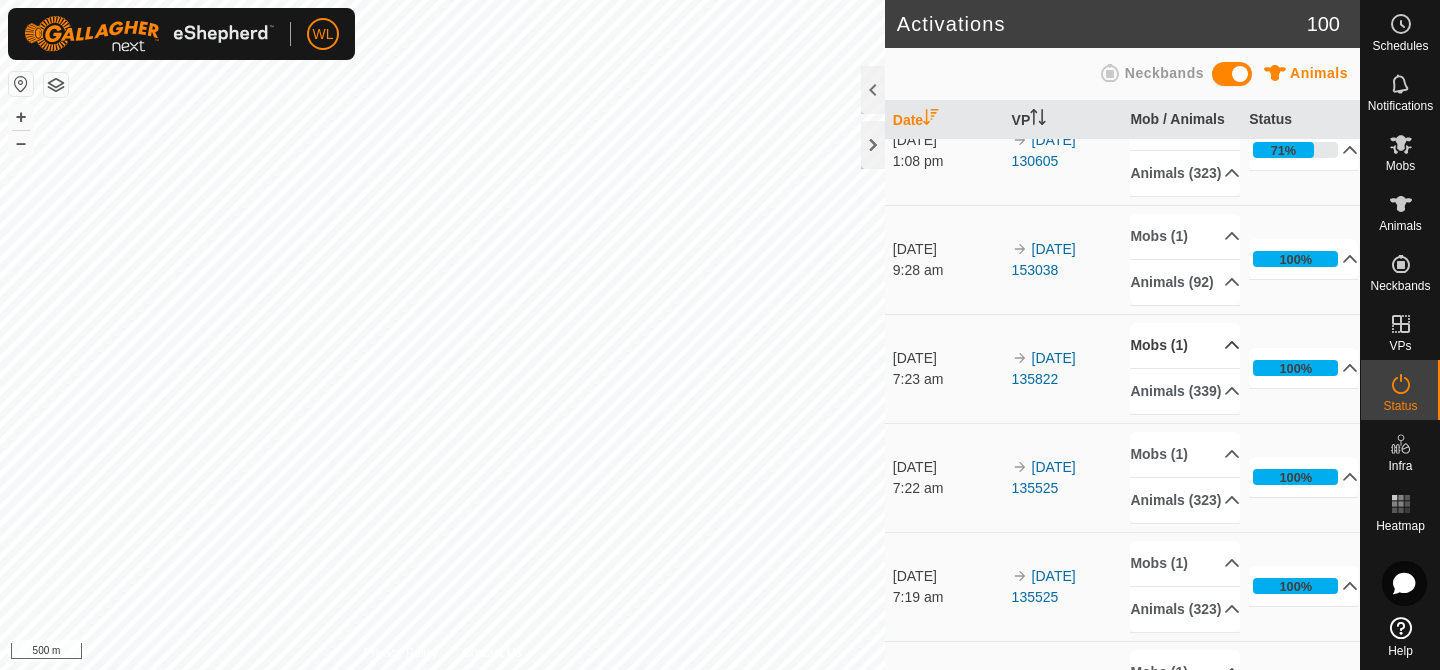click on "Mobs (1)" at bounding box center [1184, 345] 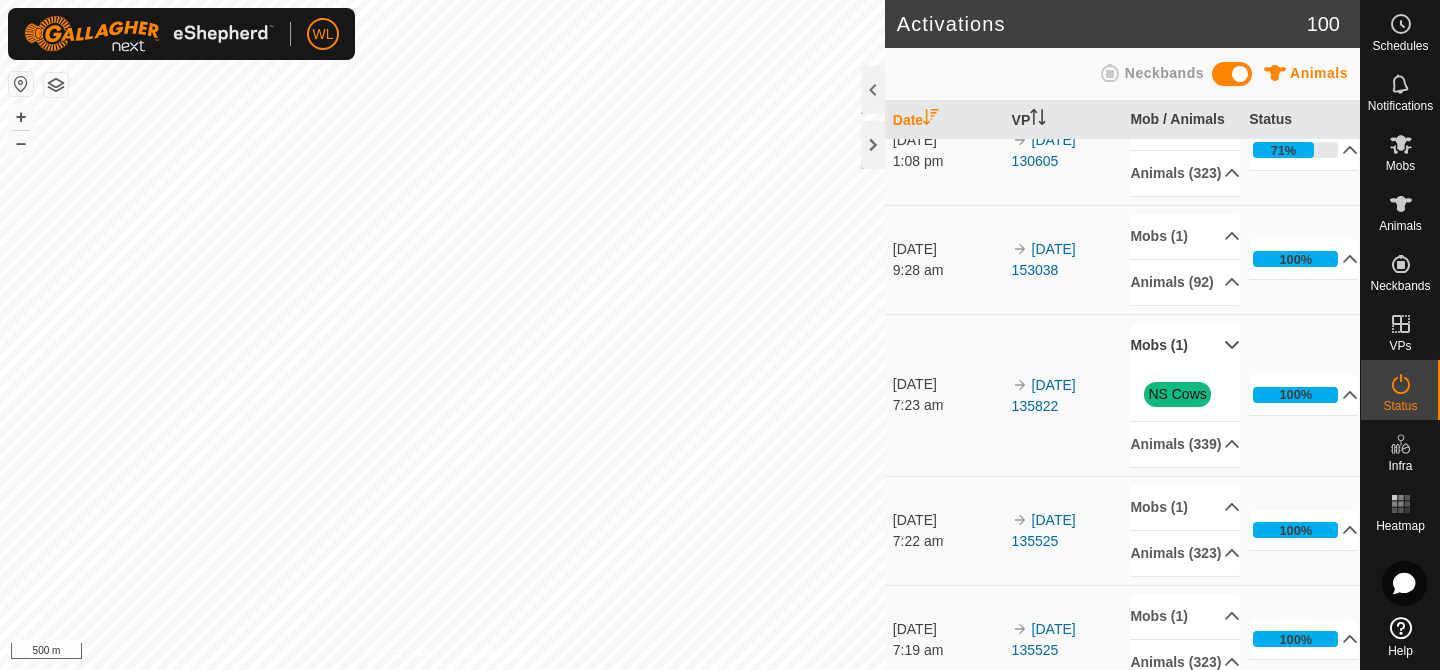 click on "Mobs (1)" at bounding box center [1184, 345] 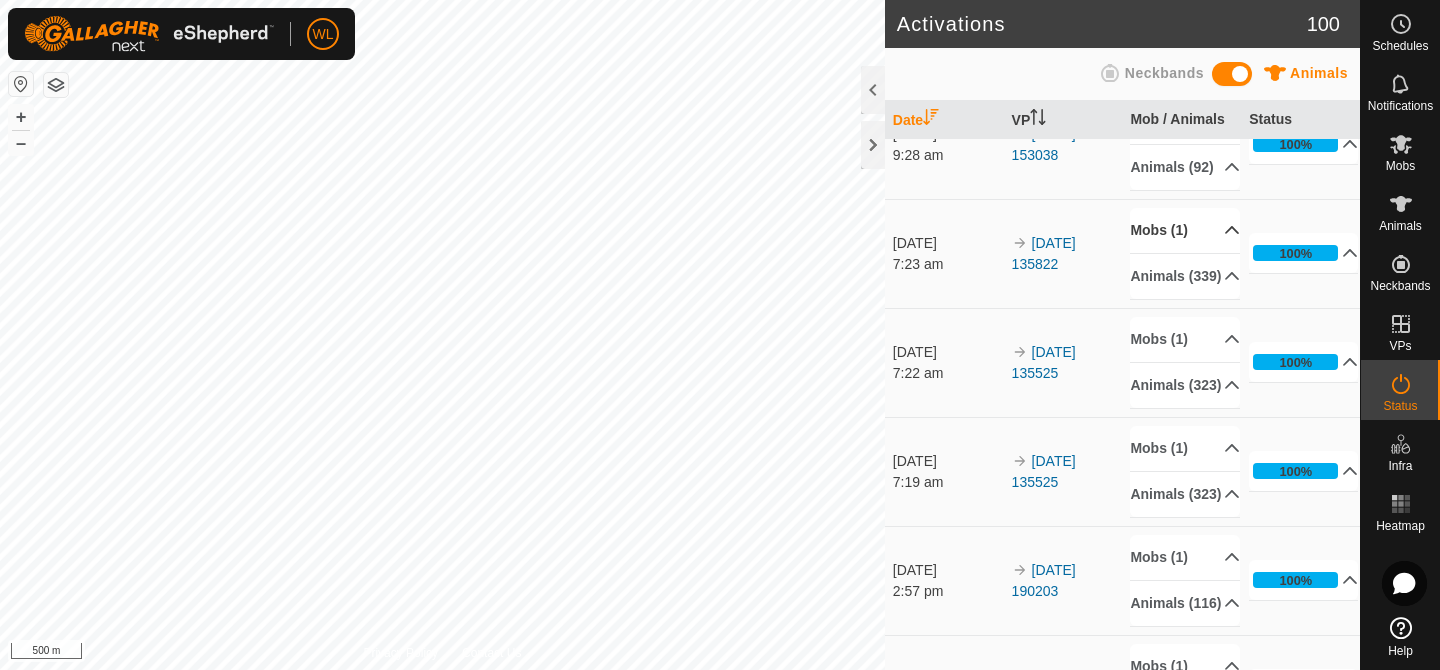 scroll, scrollTop: 268, scrollLeft: 0, axis: vertical 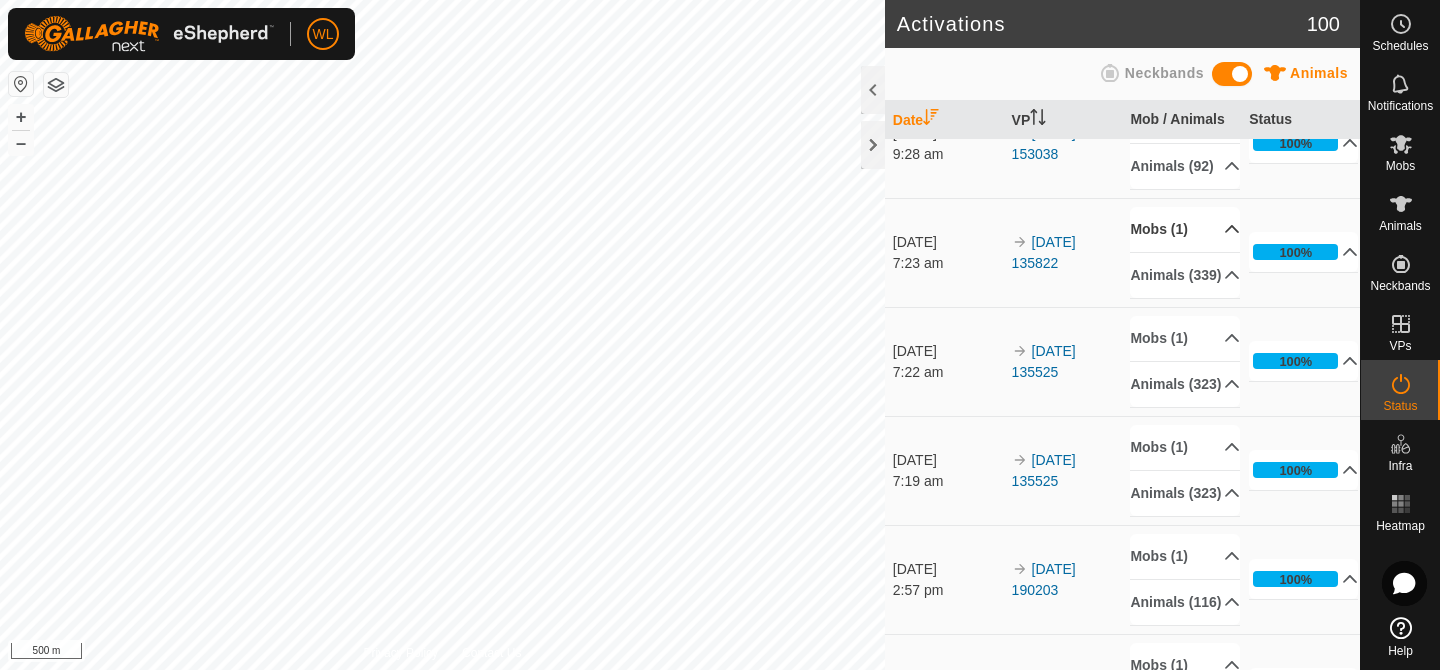 click on "Mobs (1)" at bounding box center [1184, 338] 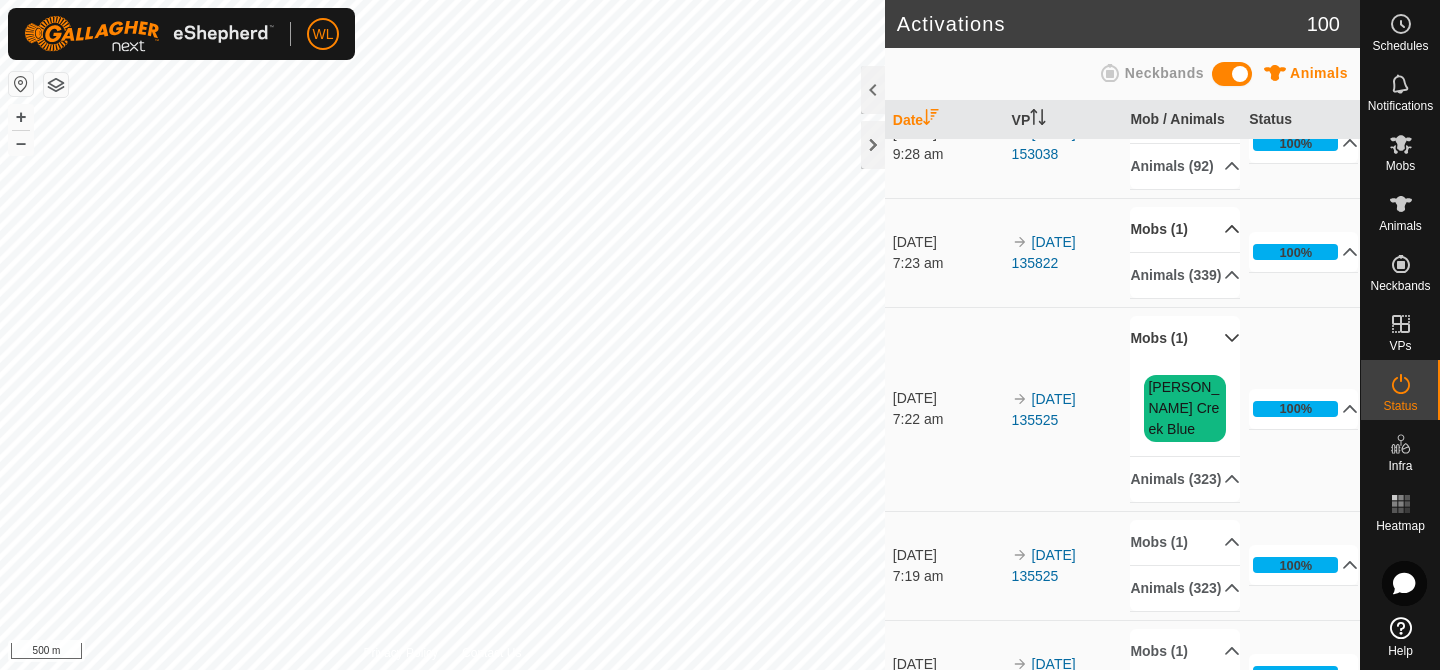 click on "Mobs (1)" at bounding box center [1184, 338] 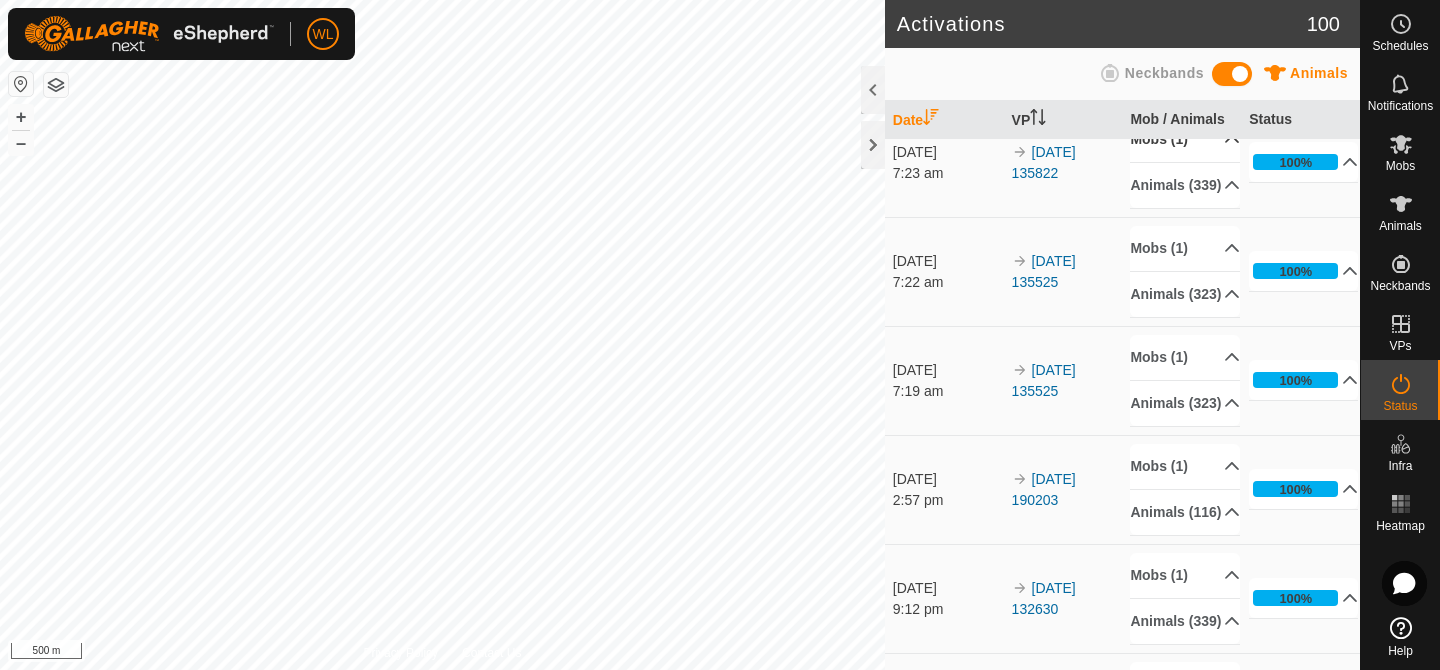 scroll, scrollTop: 360, scrollLeft: 0, axis: vertical 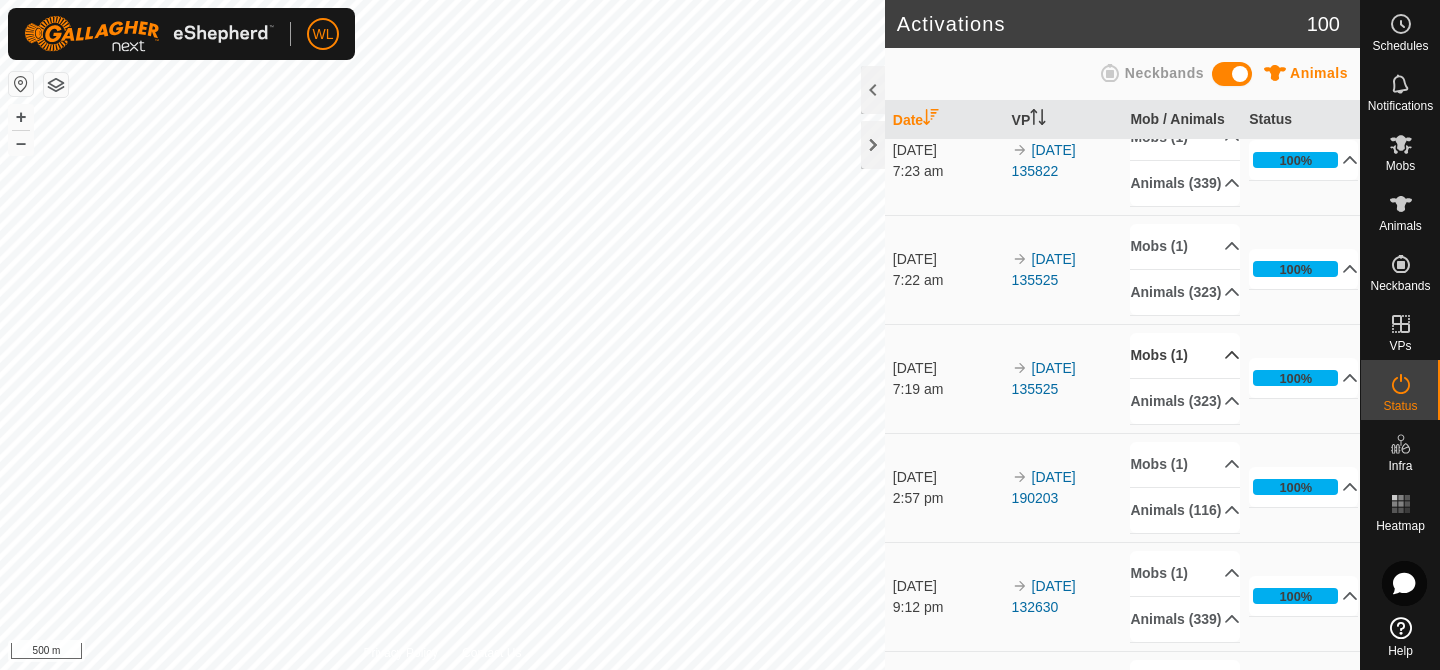 click on "Mobs (1)" at bounding box center (1184, 355) 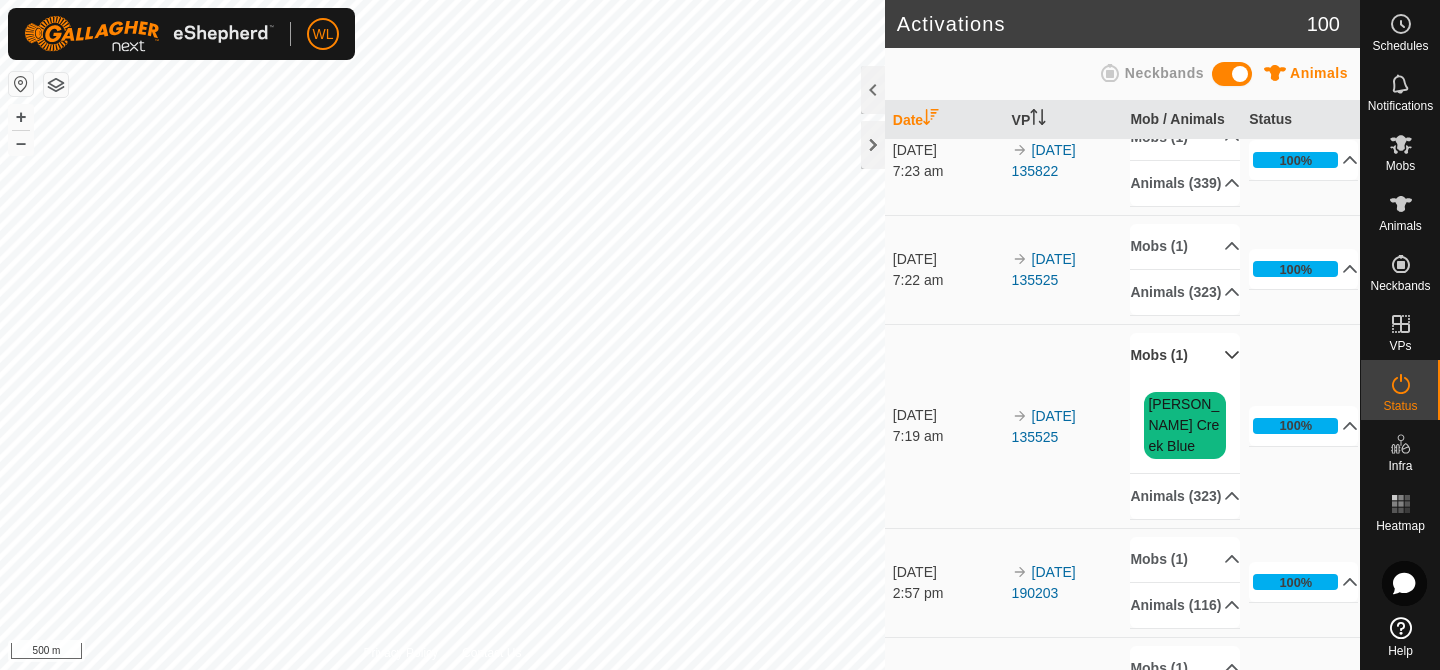 click on "Mobs (1)" at bounding box center (1184, 355) 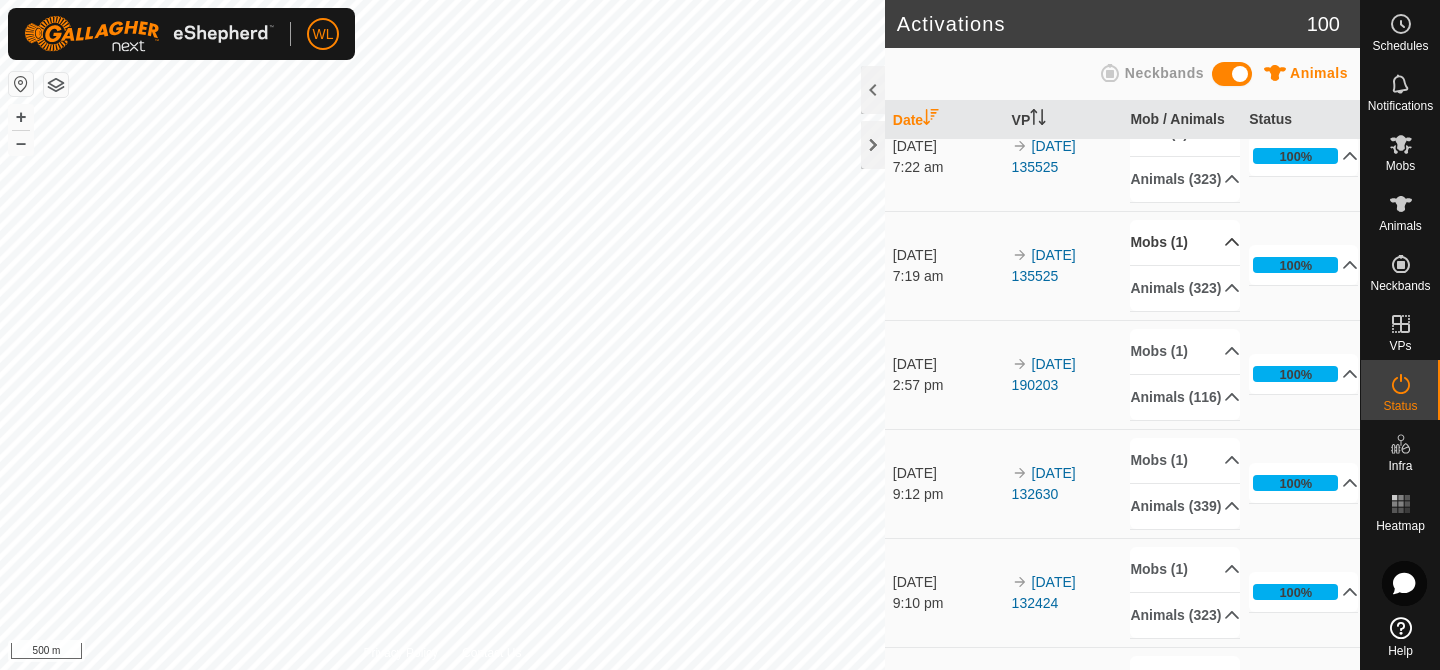 scroll, scrollTop: 474, scrollLeft: 0, axis: vertical 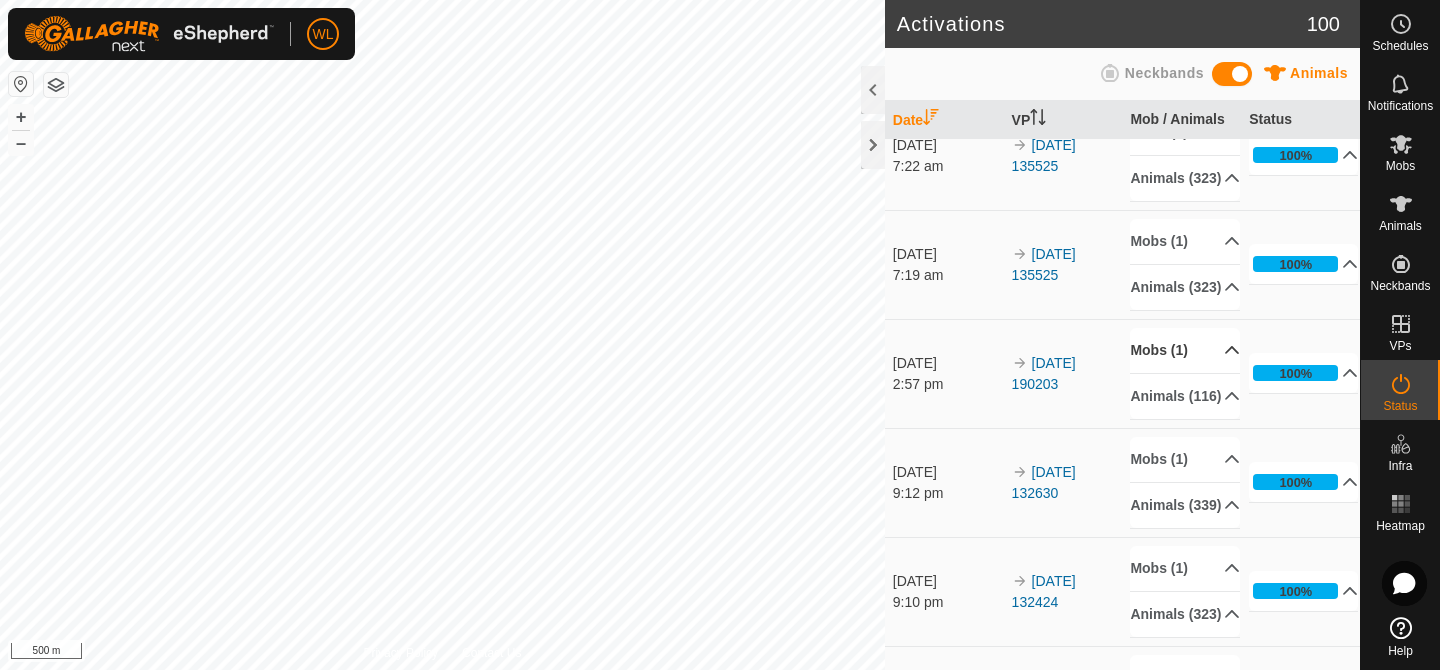 click on "Mobs (1)" at bounding box center [1184, 350] 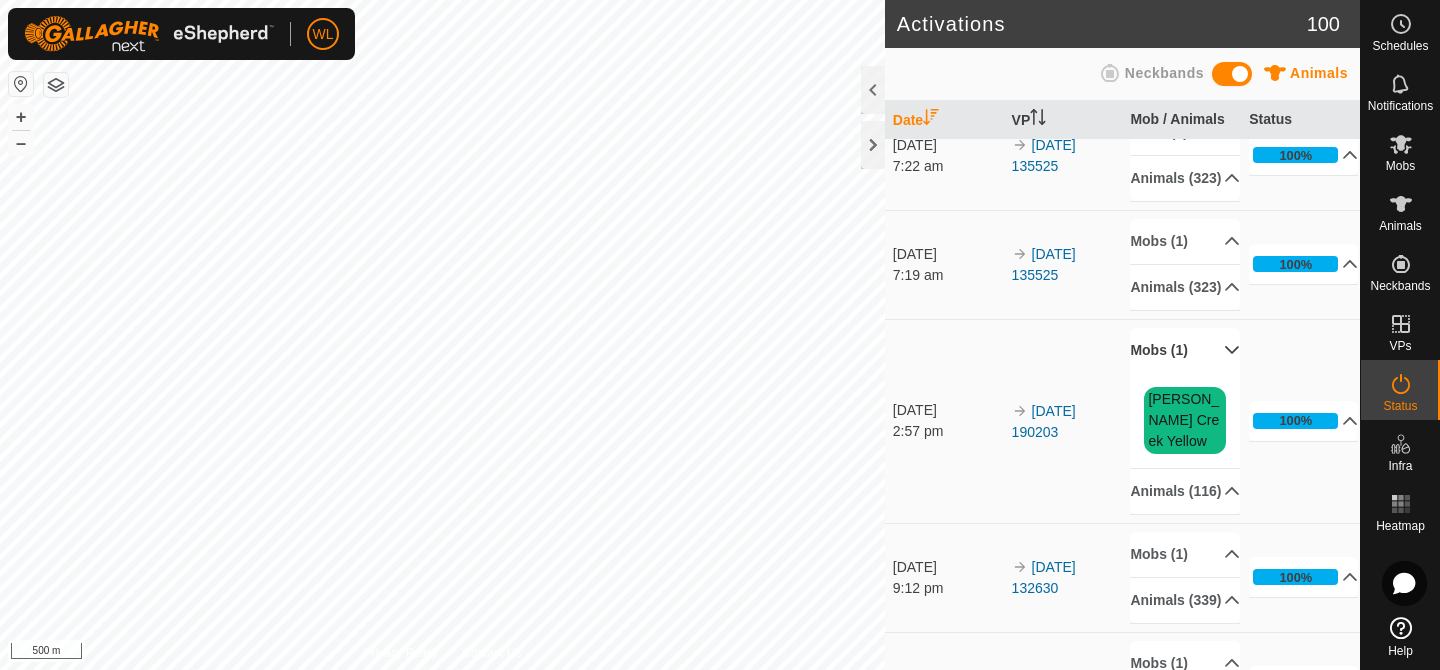 click on "Mobs (1)" at bounding box center (1184, 350) 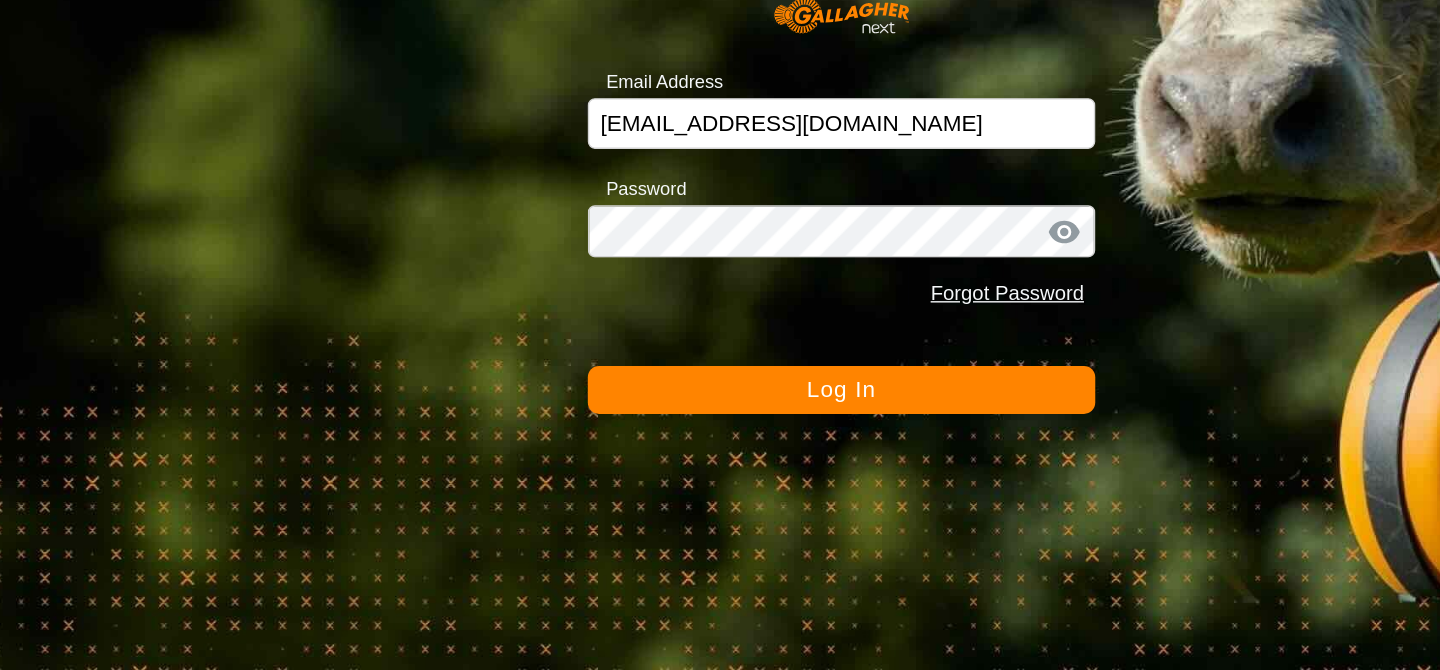 scroll, scrollTop: 0, scrollLeft: 0, axis: both 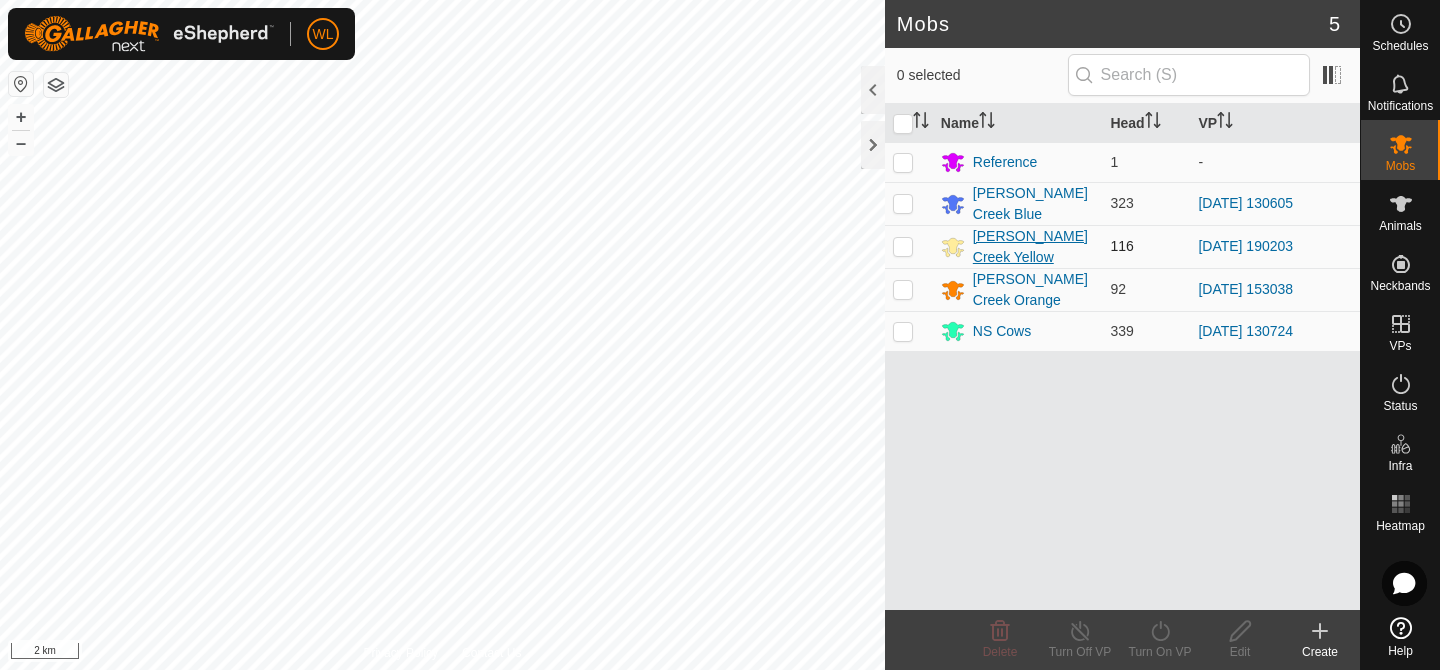 click on "[PERSON_NAME] Creek Yellow" at bounding box center (1034, 247) 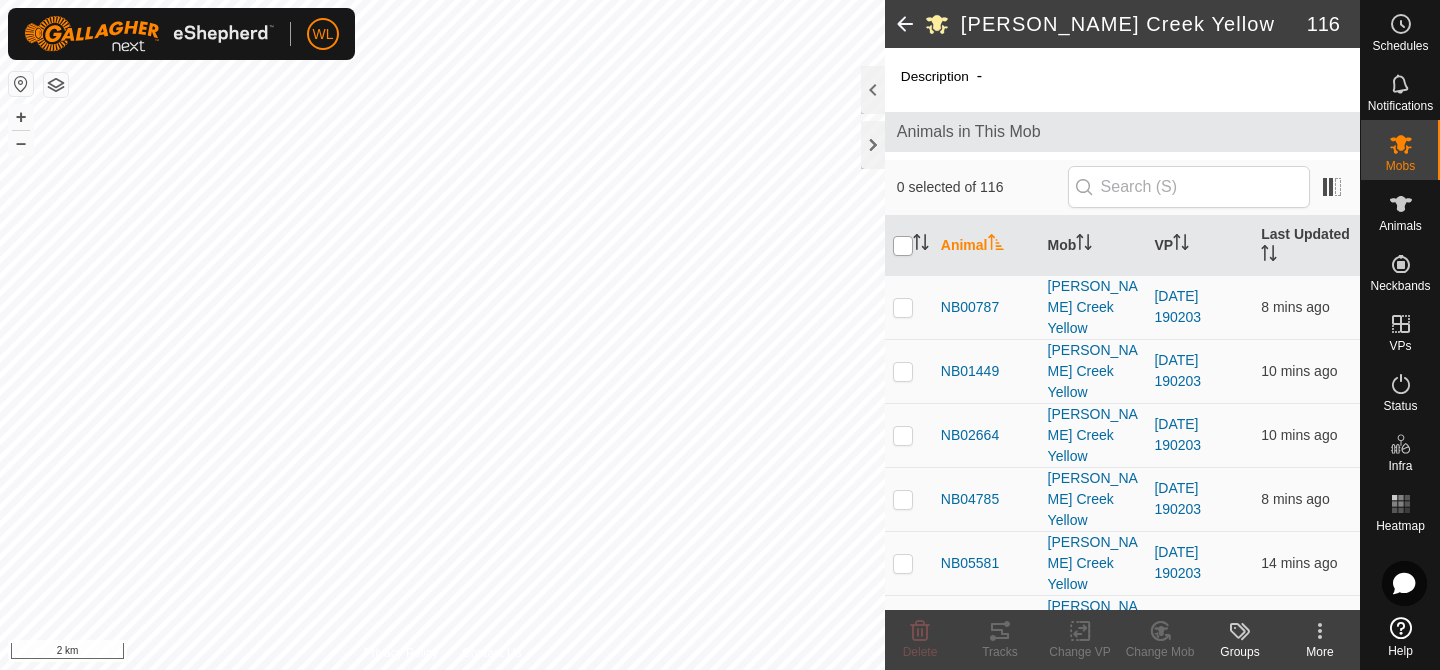 click at bounding box center (903, 246) 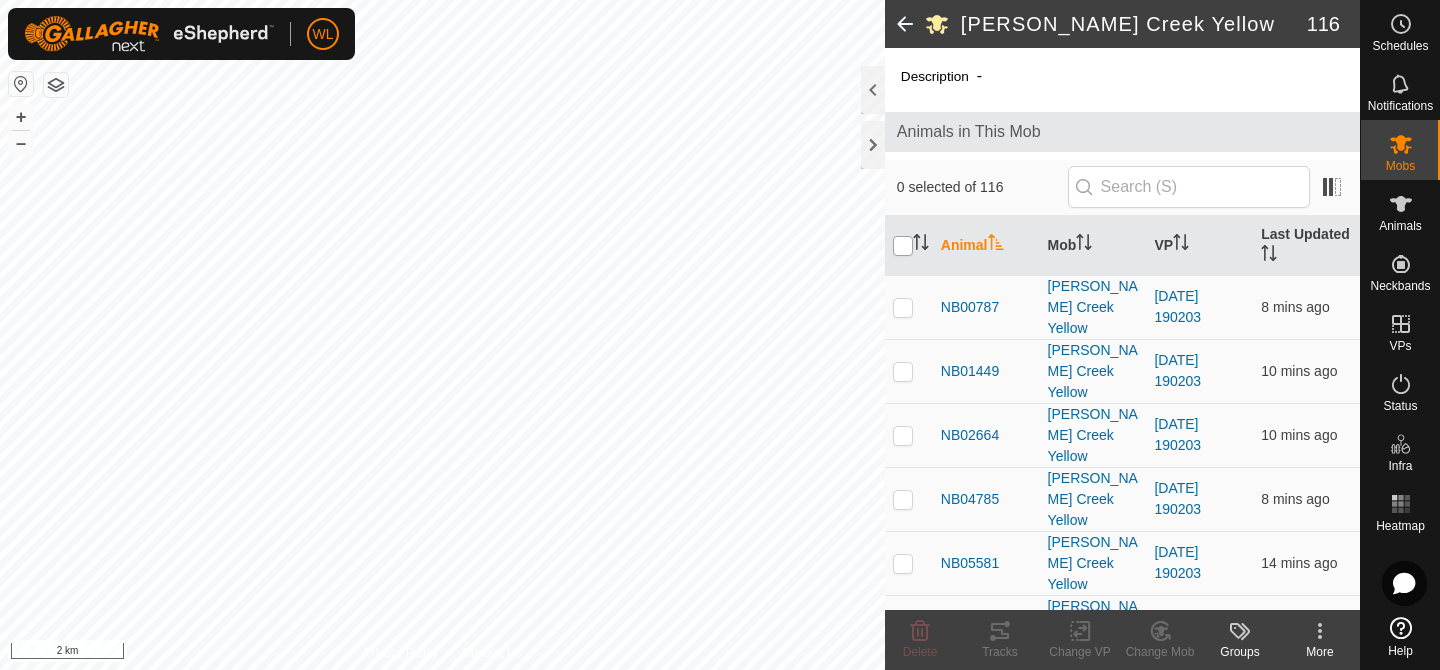 checkbox on "true" 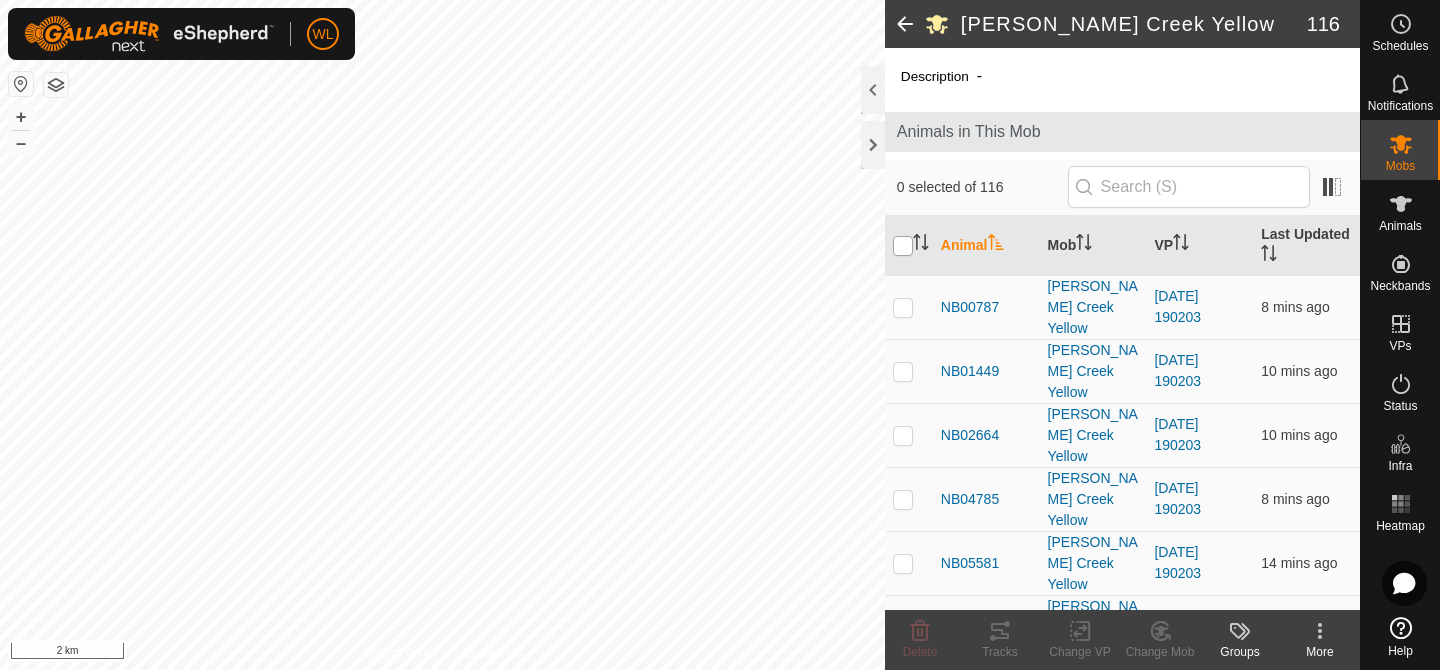 checkbox on "true" 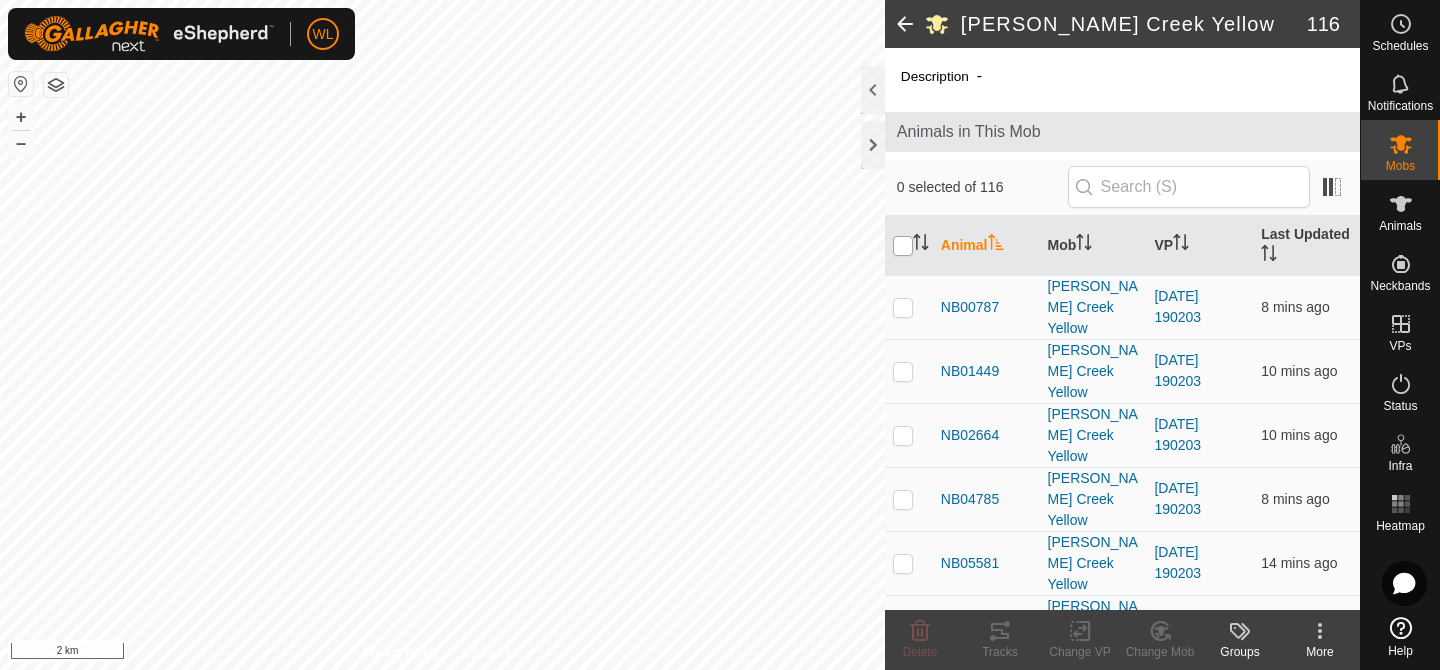 checkbox on "true" 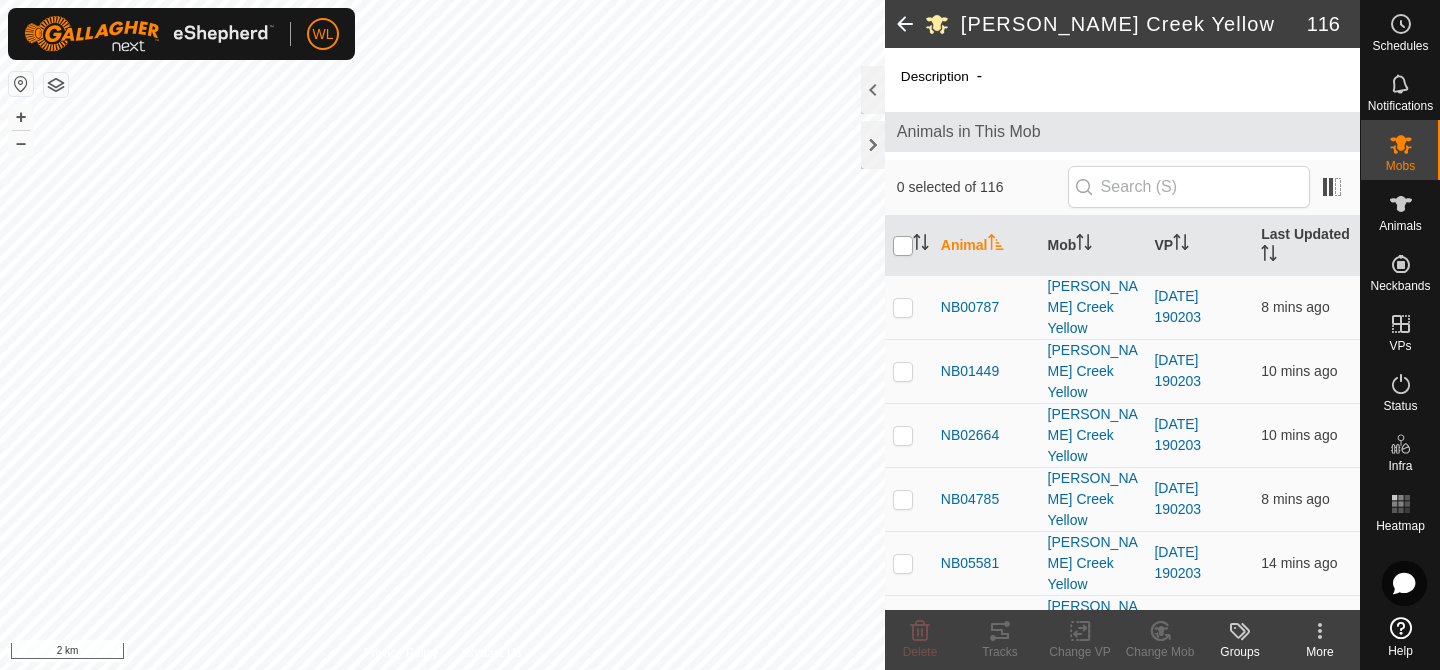 checkbox on "true" 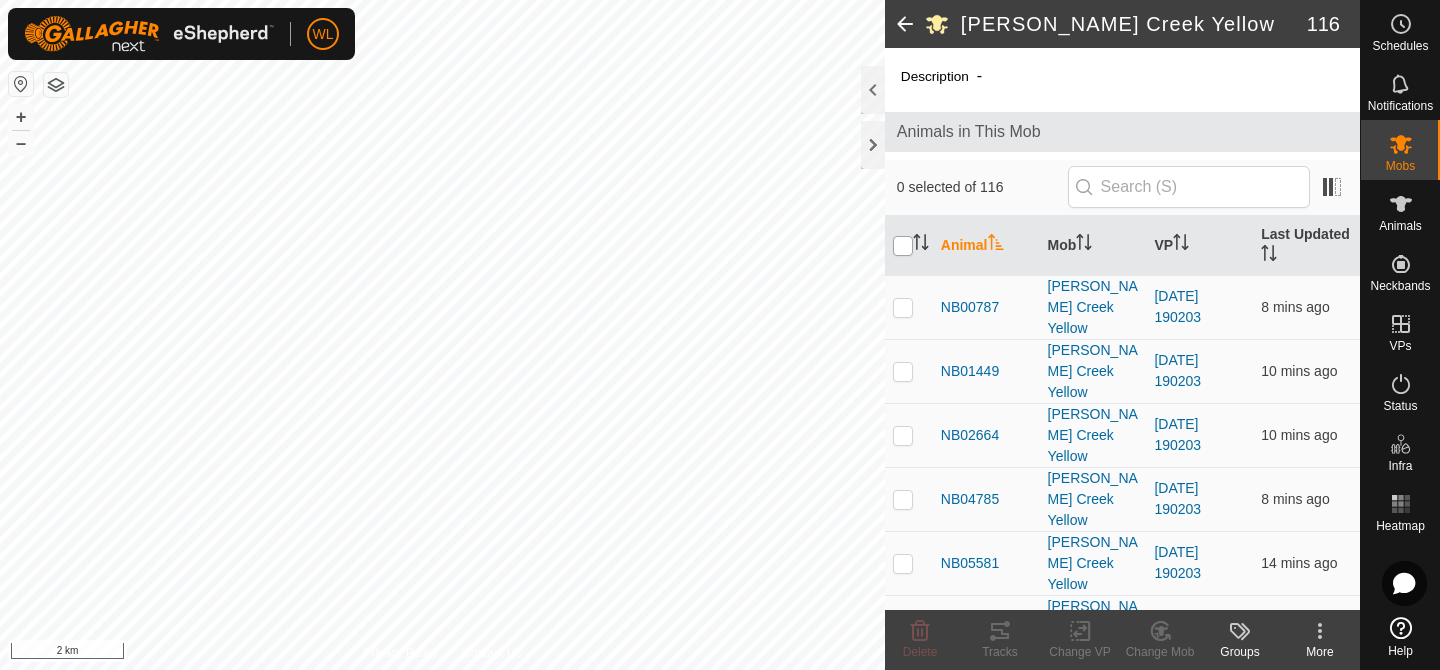 checkbox on "true" 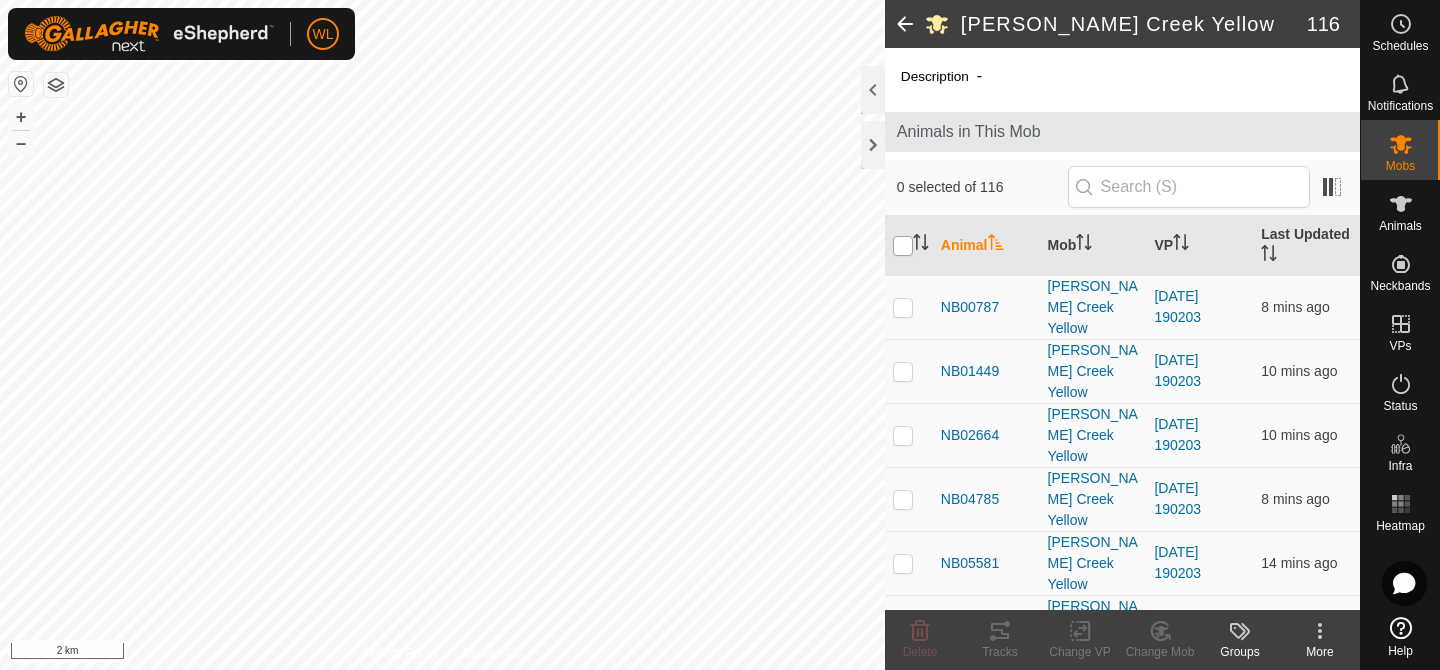 checkbox on "true" 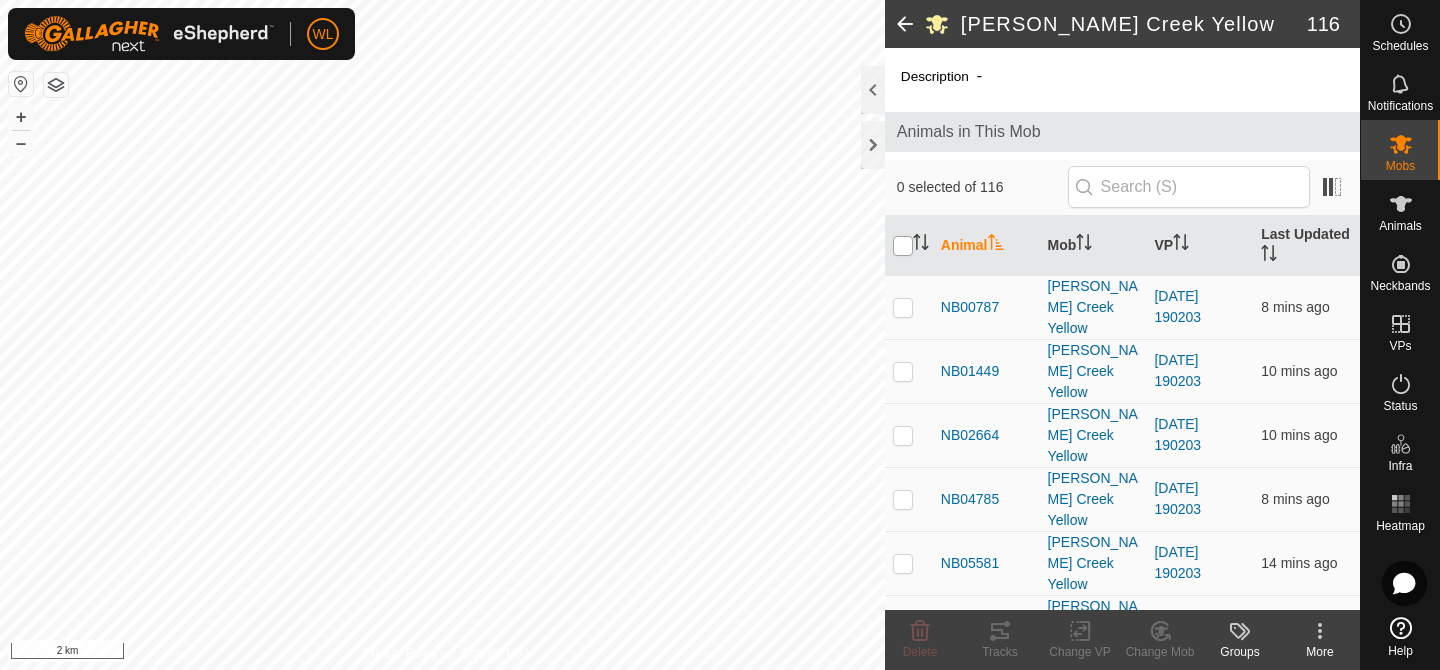 checkbox on "true" 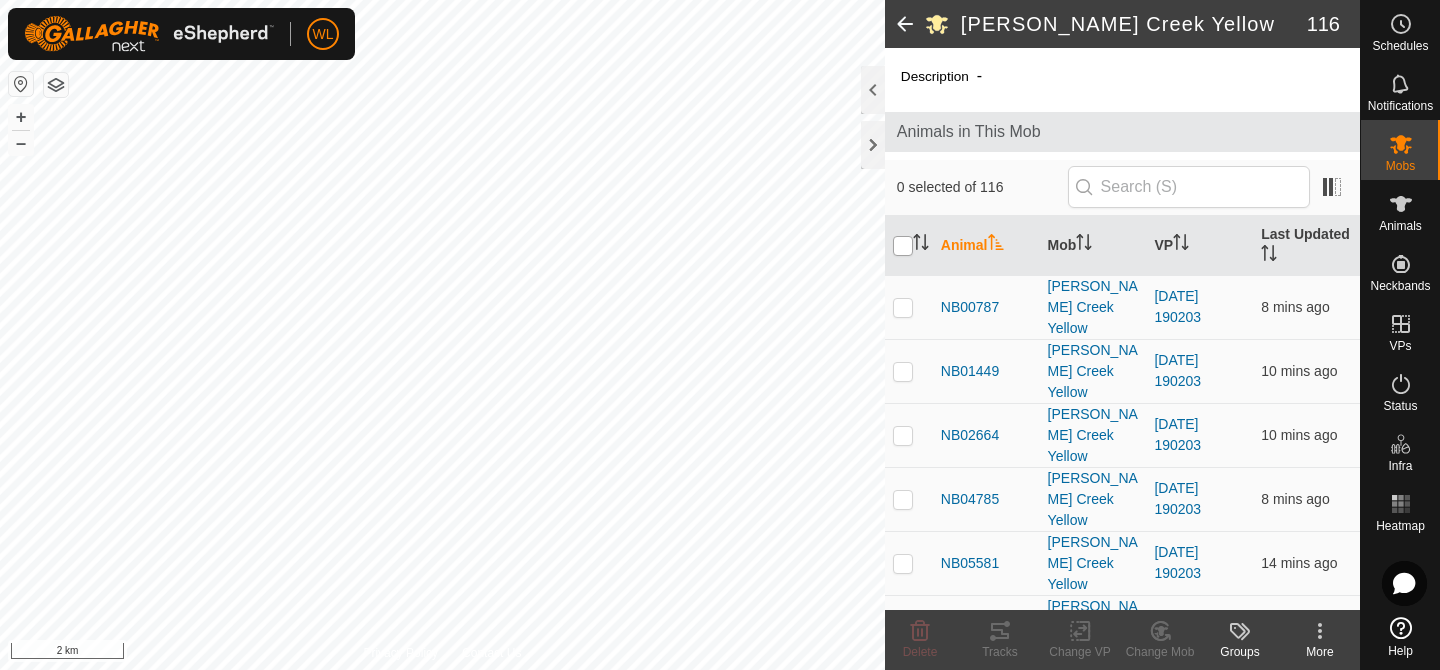 checkbox on "true" 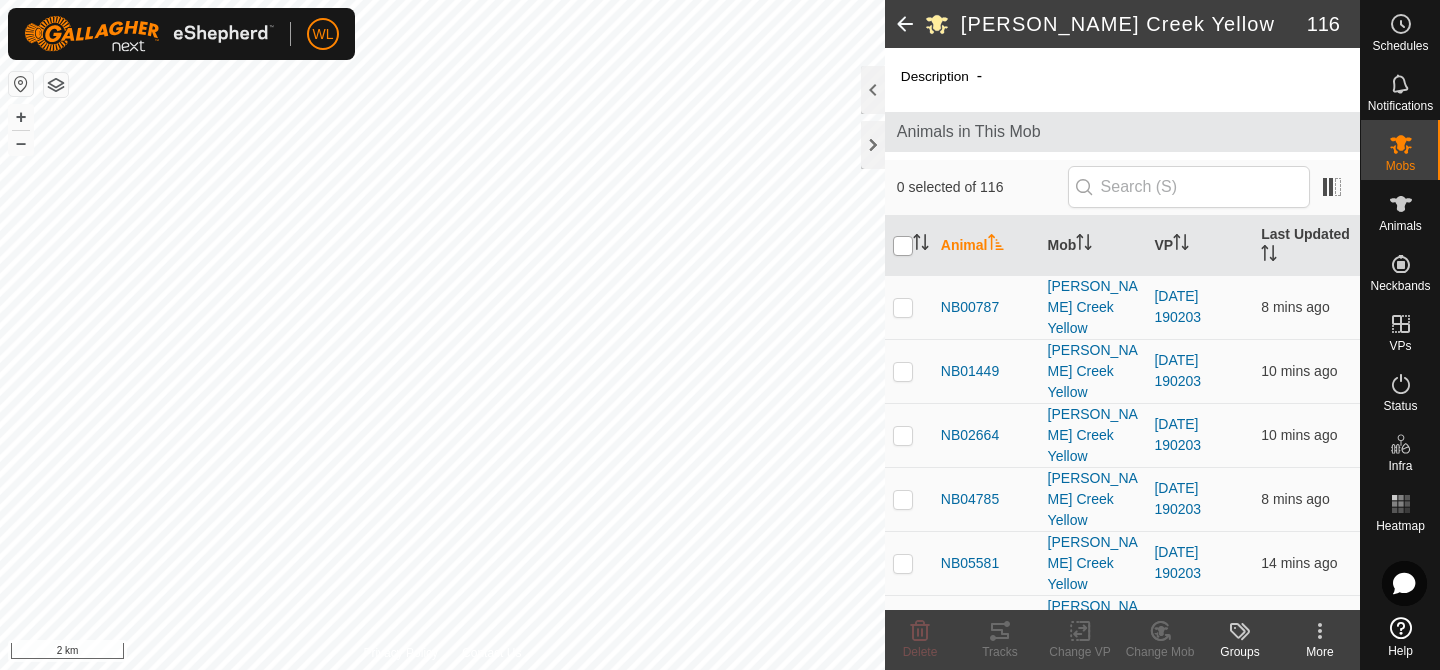 checkbox on "true" 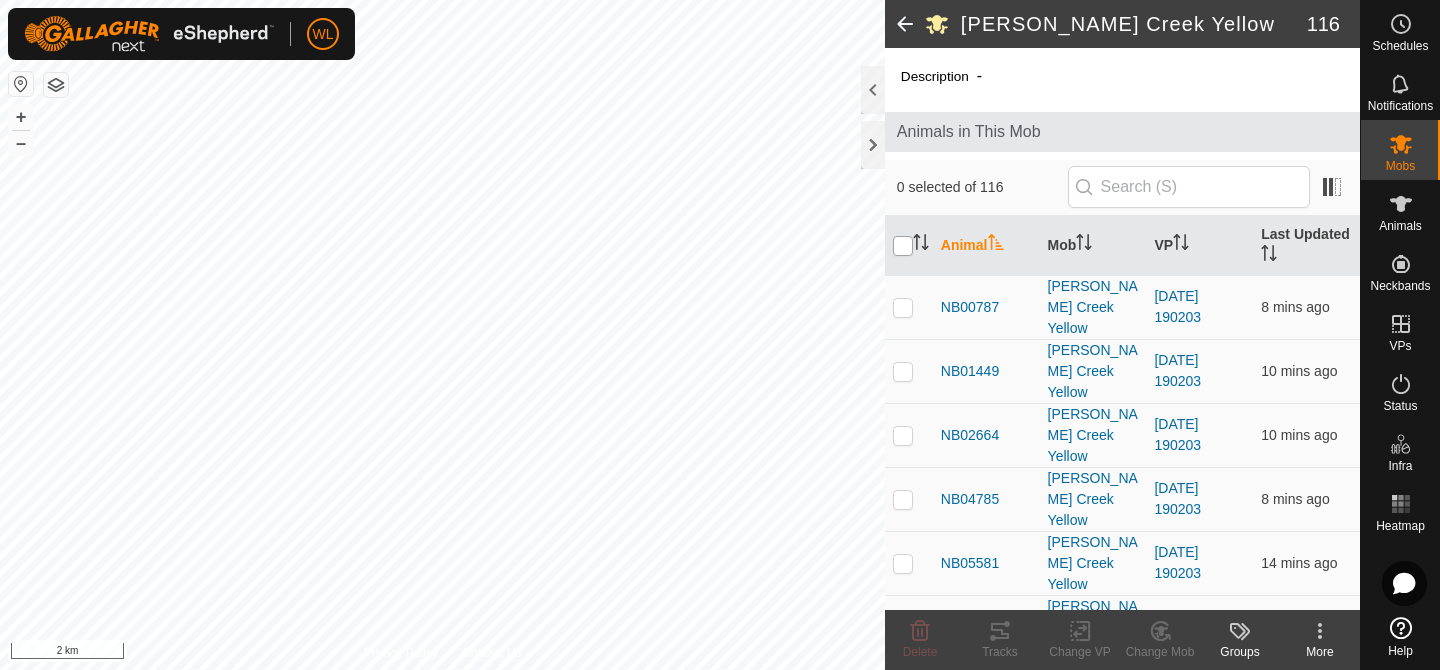 checkbox on "true" 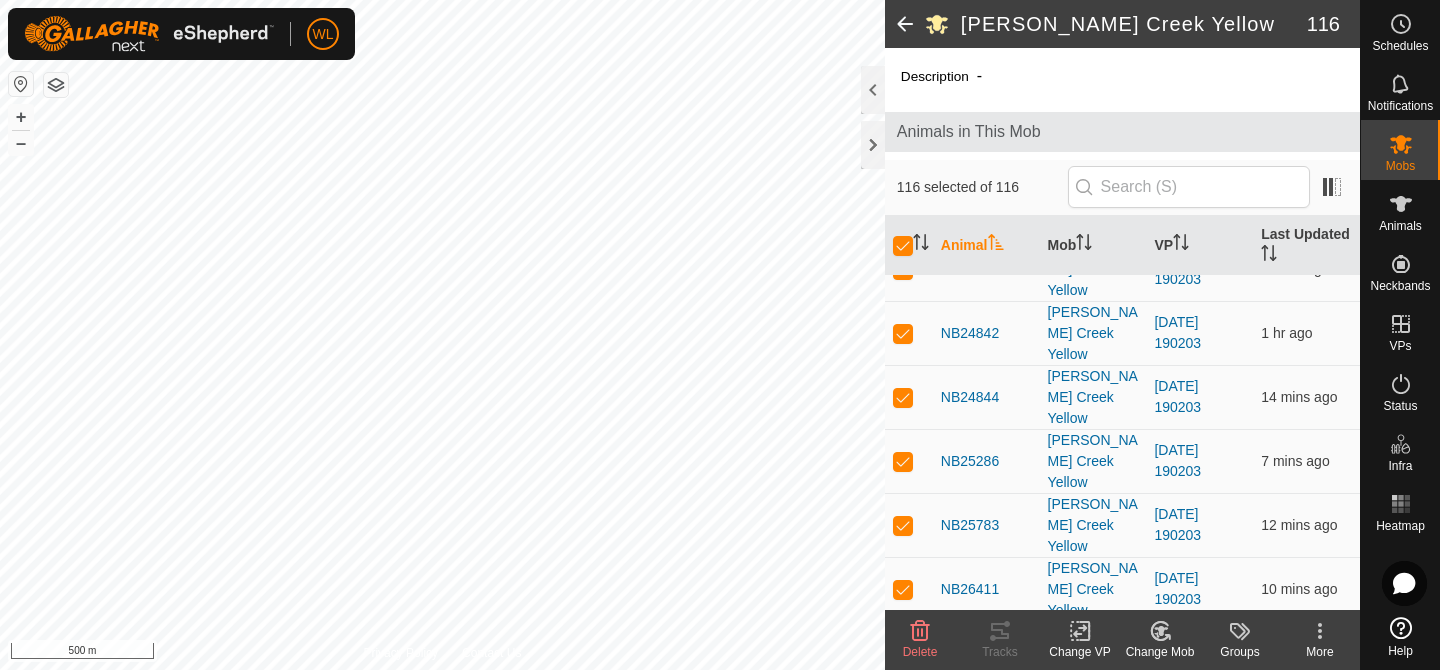 scroll, scrollTop: 1404, scrollLeft: 0, axis: vertical 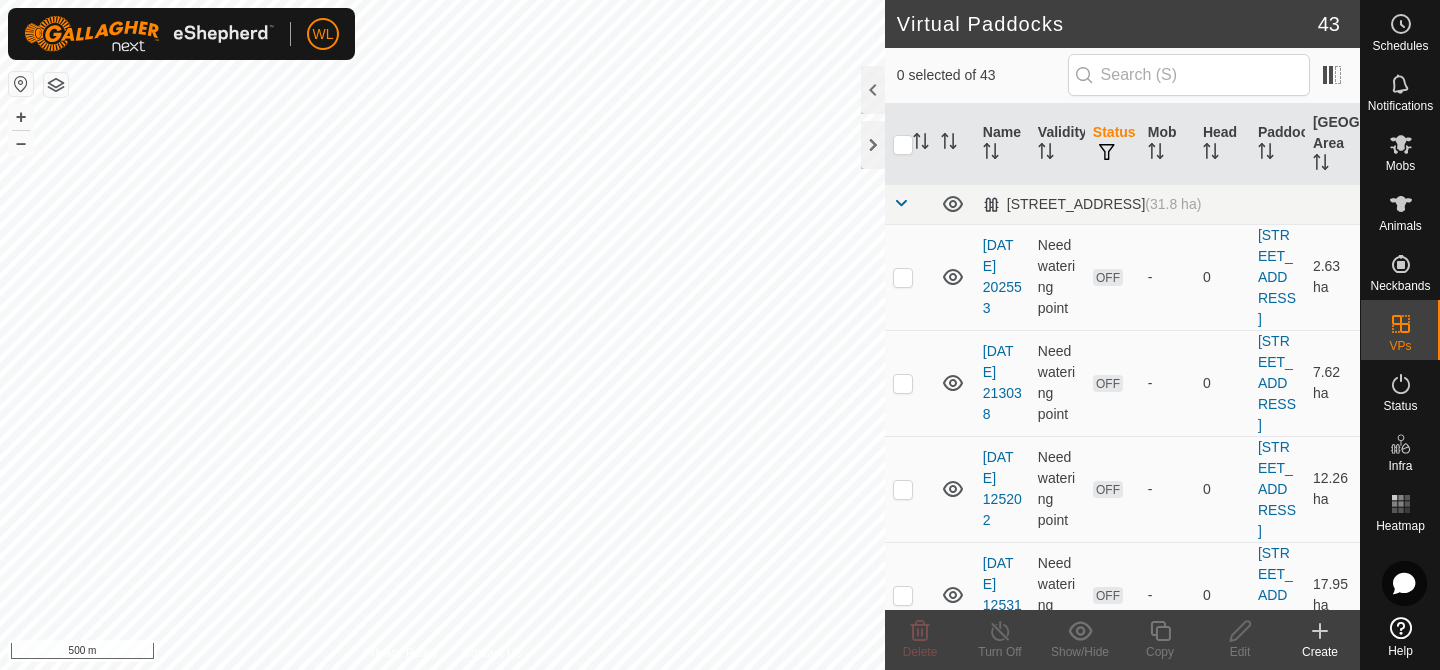 checkbox on "true" 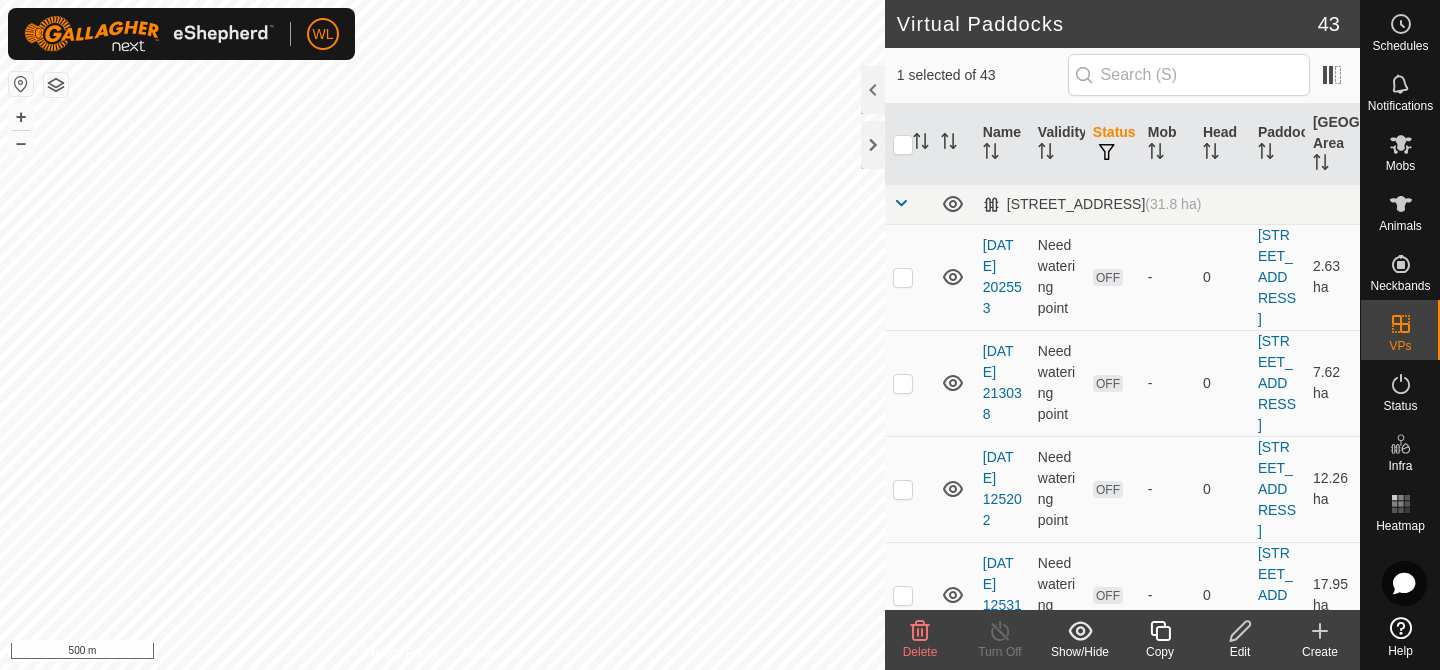 click on "Help" 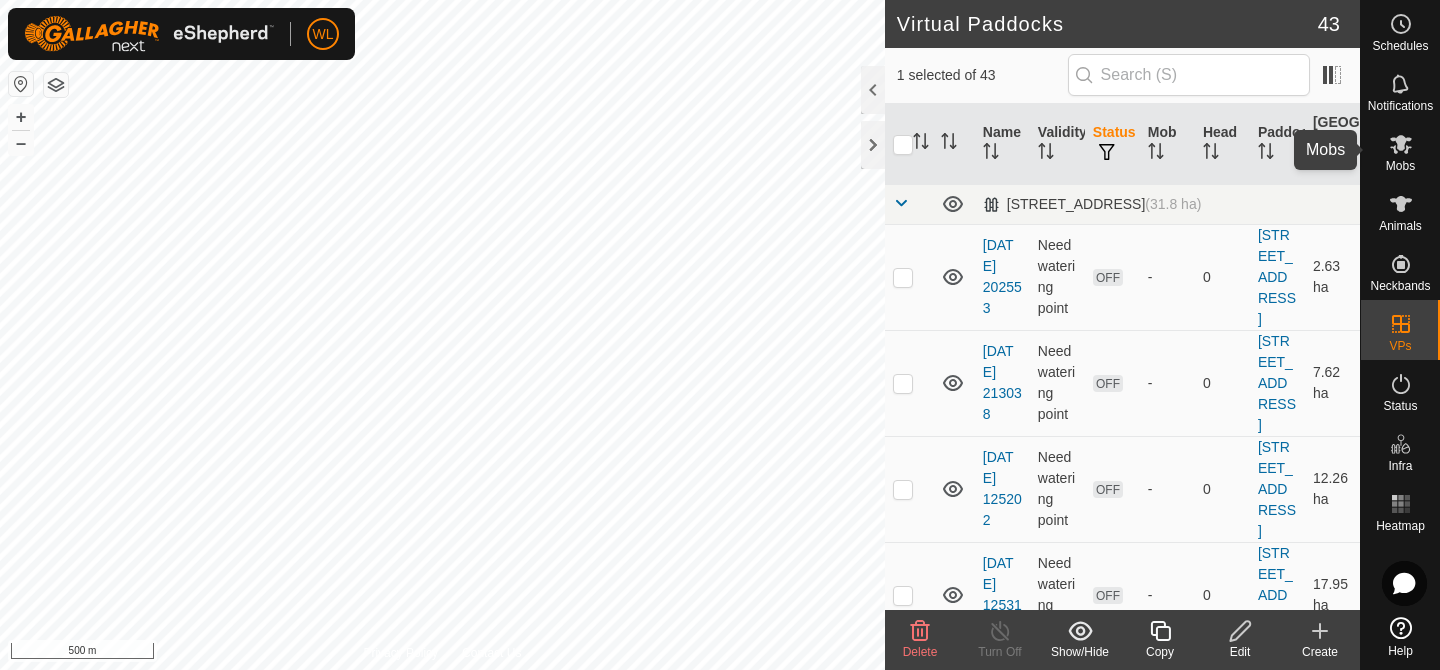 click on "Mobs" at bounding box center (1400, 166) 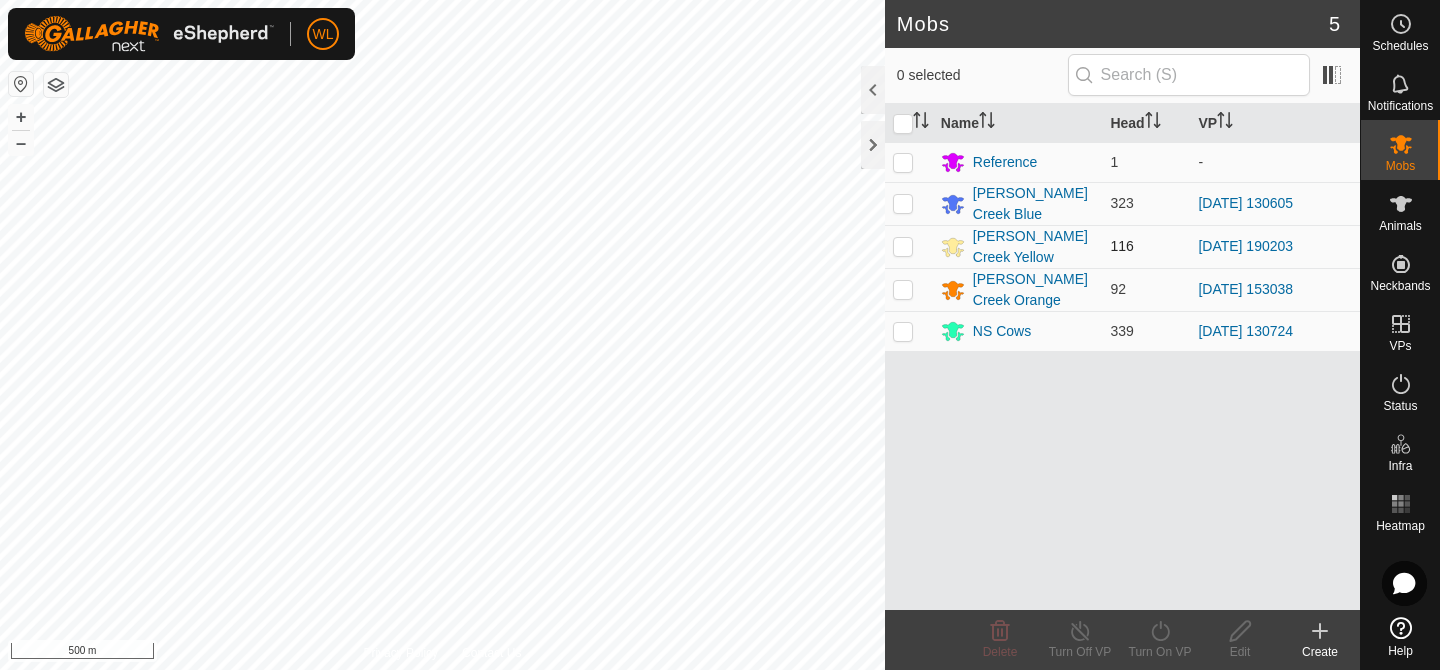 click at bounding box center [903, 246] 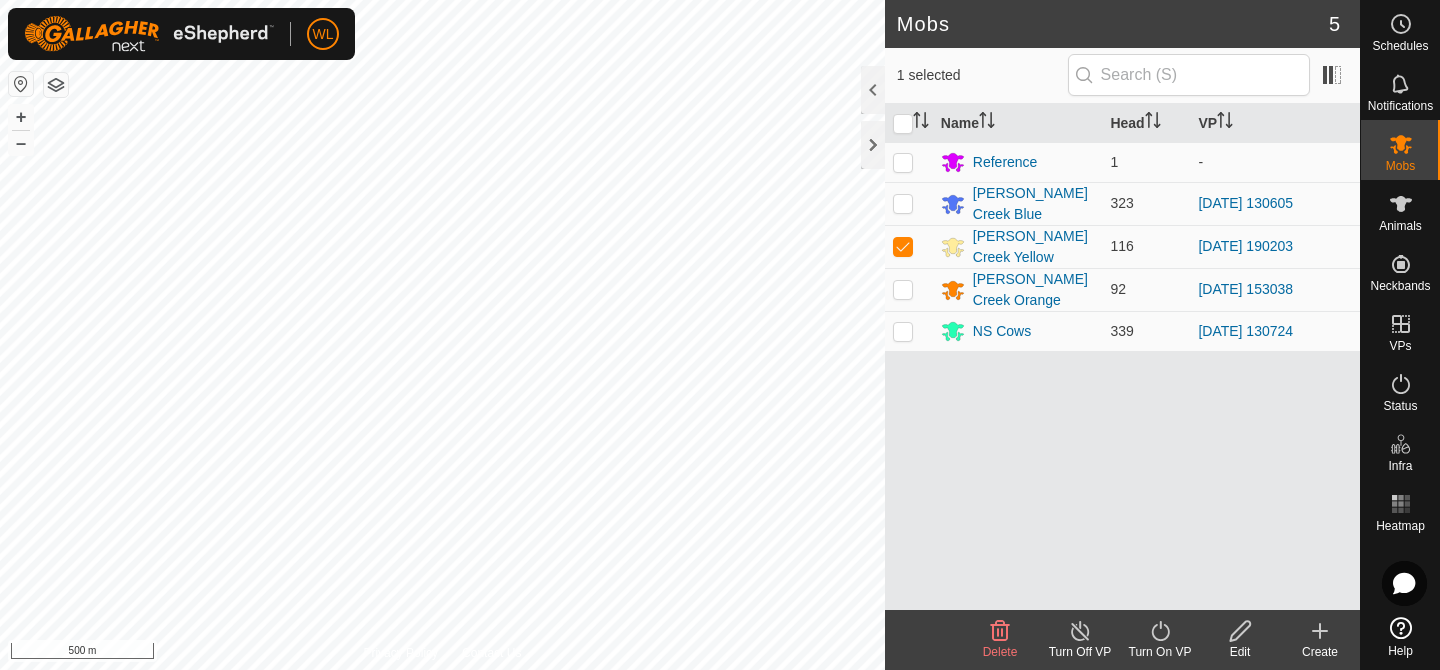 click on "Turn On VP" 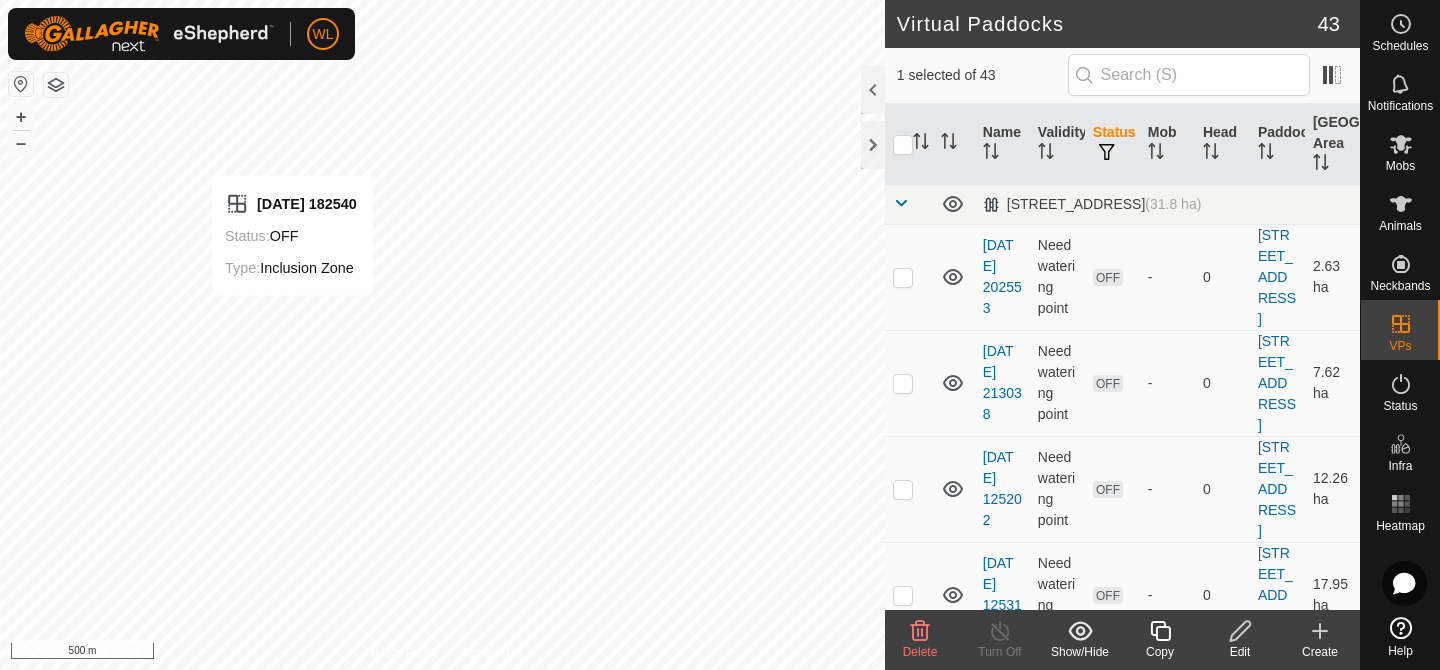 checkbox on "false" 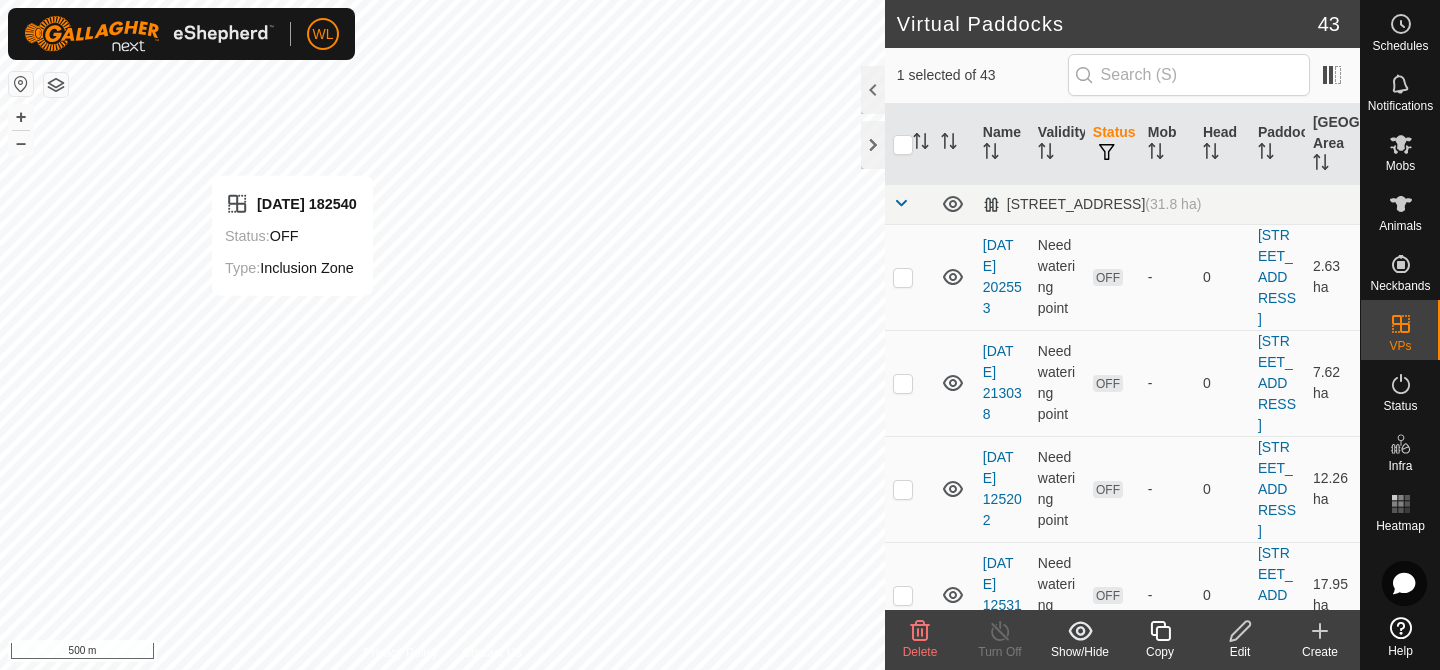 checkbox on "true" 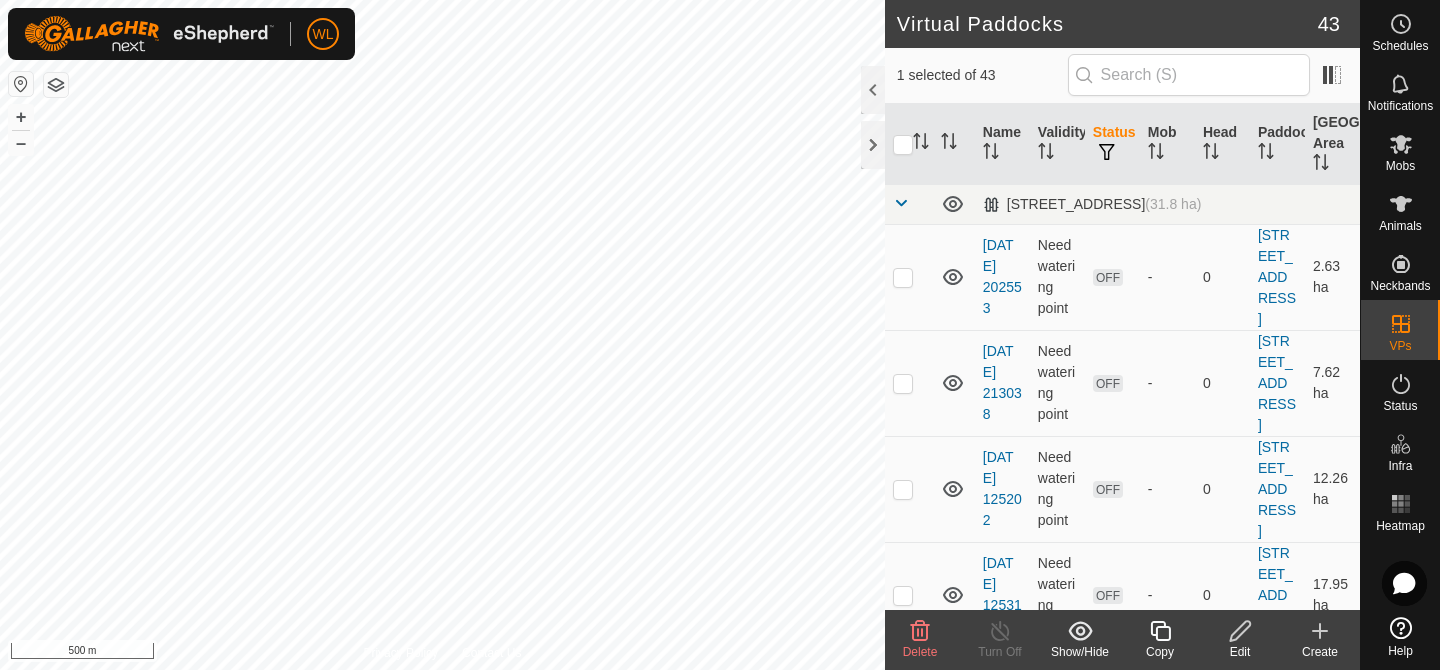 checkbox on "true" 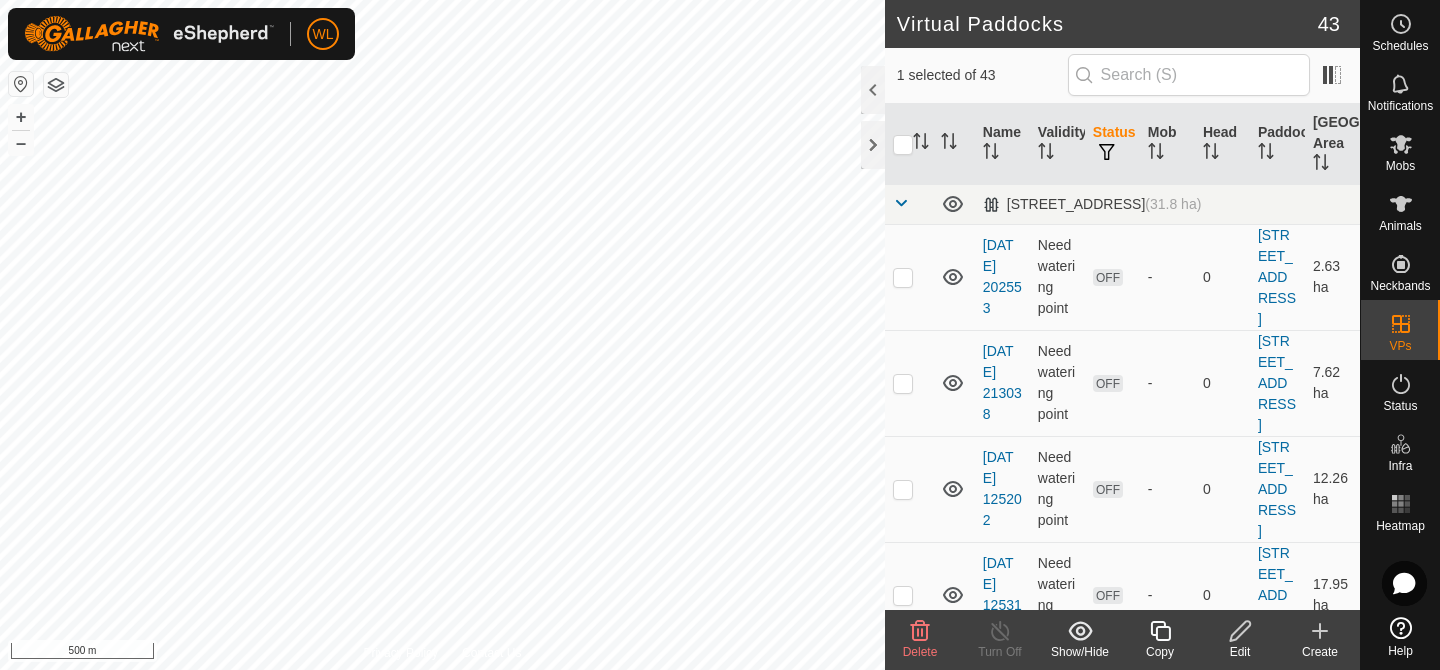 checkbox on "false" 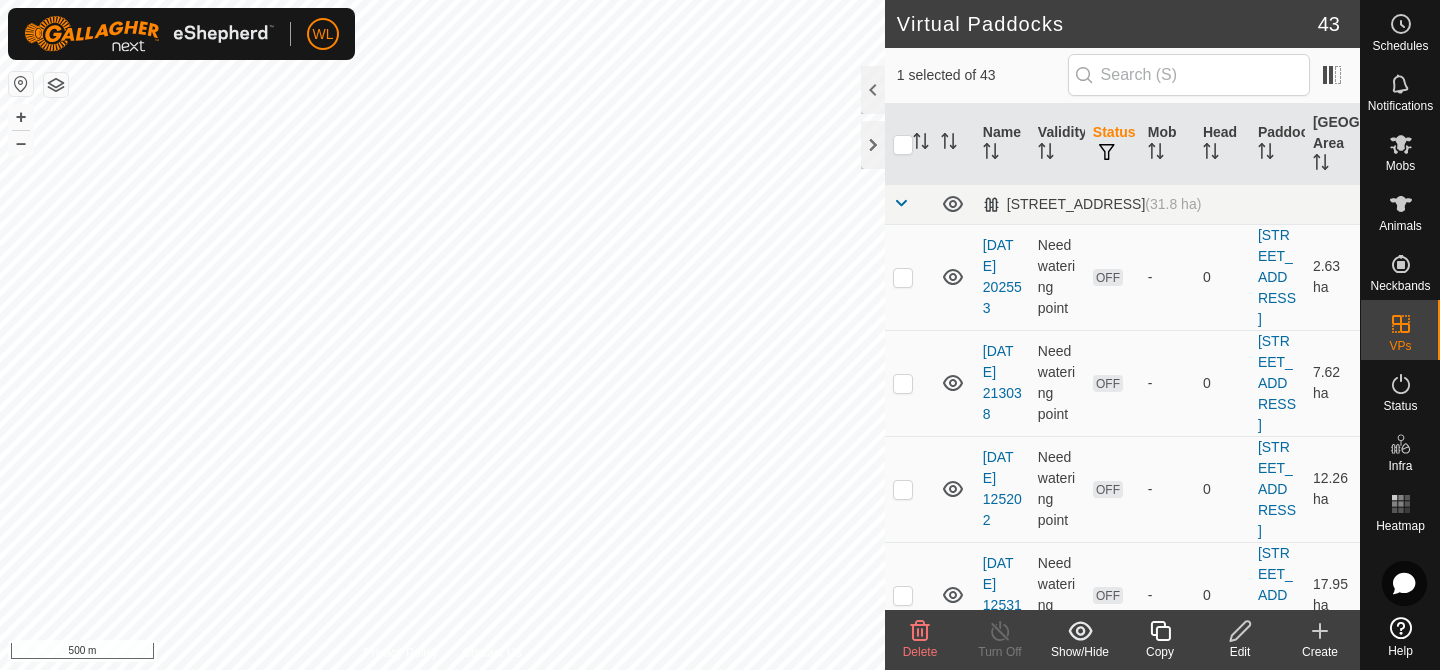 checkbox on "true" 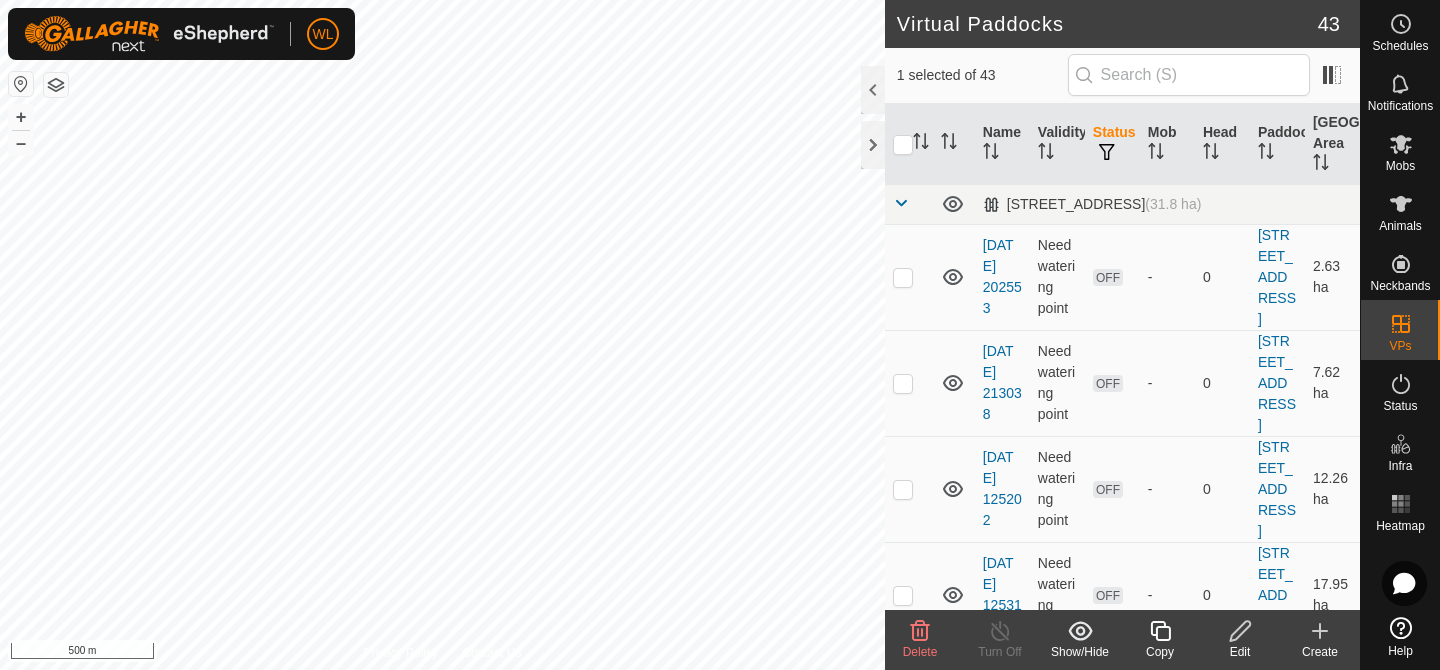 checkbox on "false" 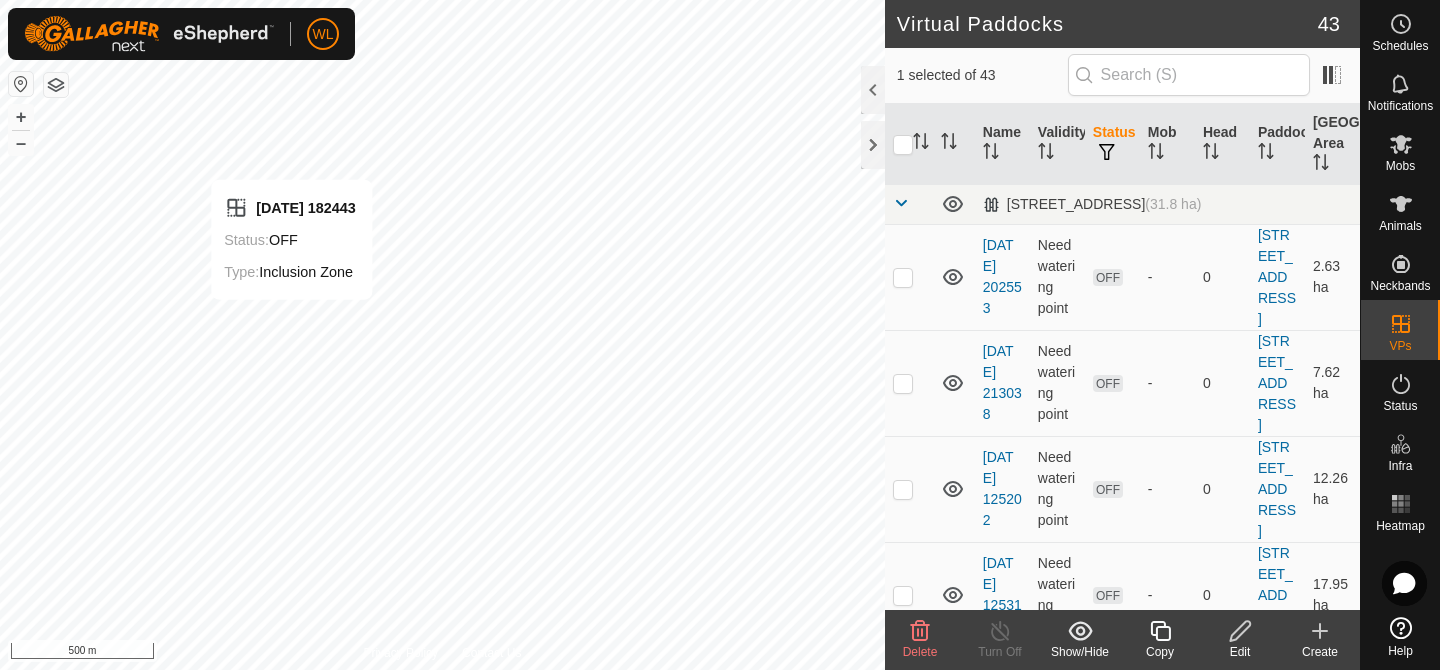 checkbox on "false" 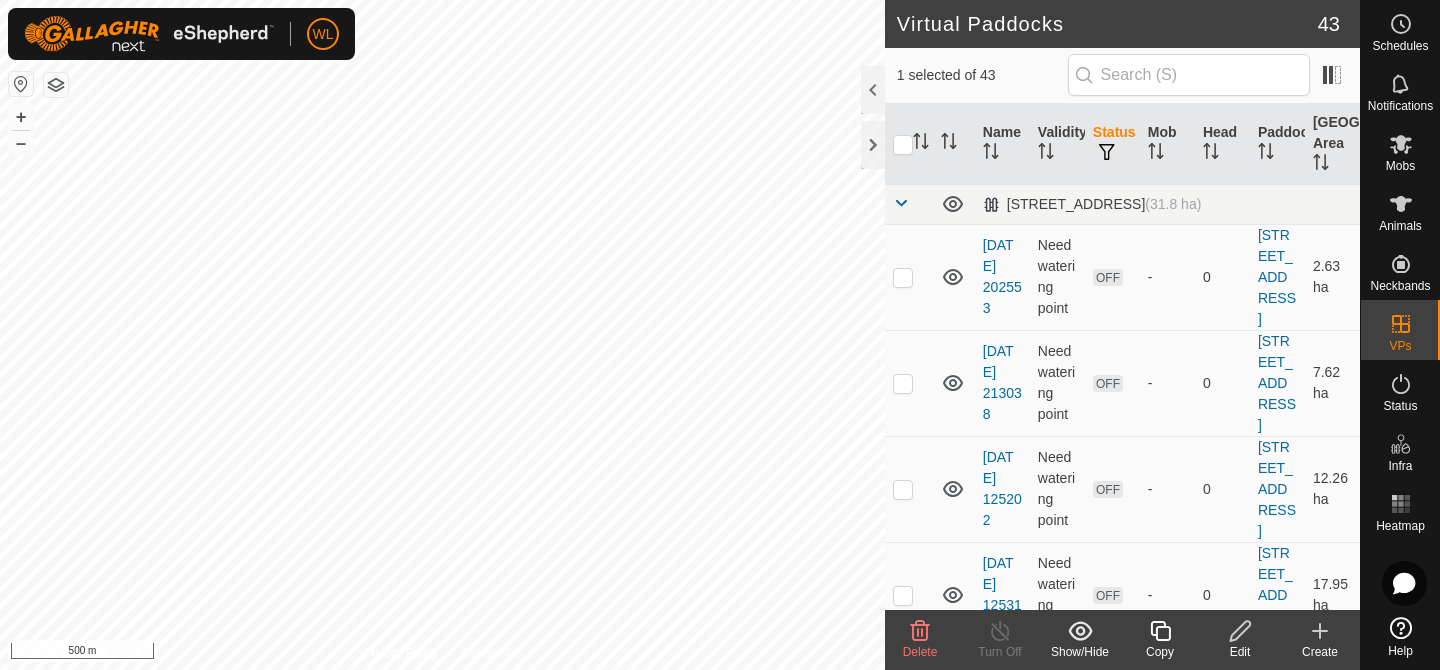 checkbox on "false" 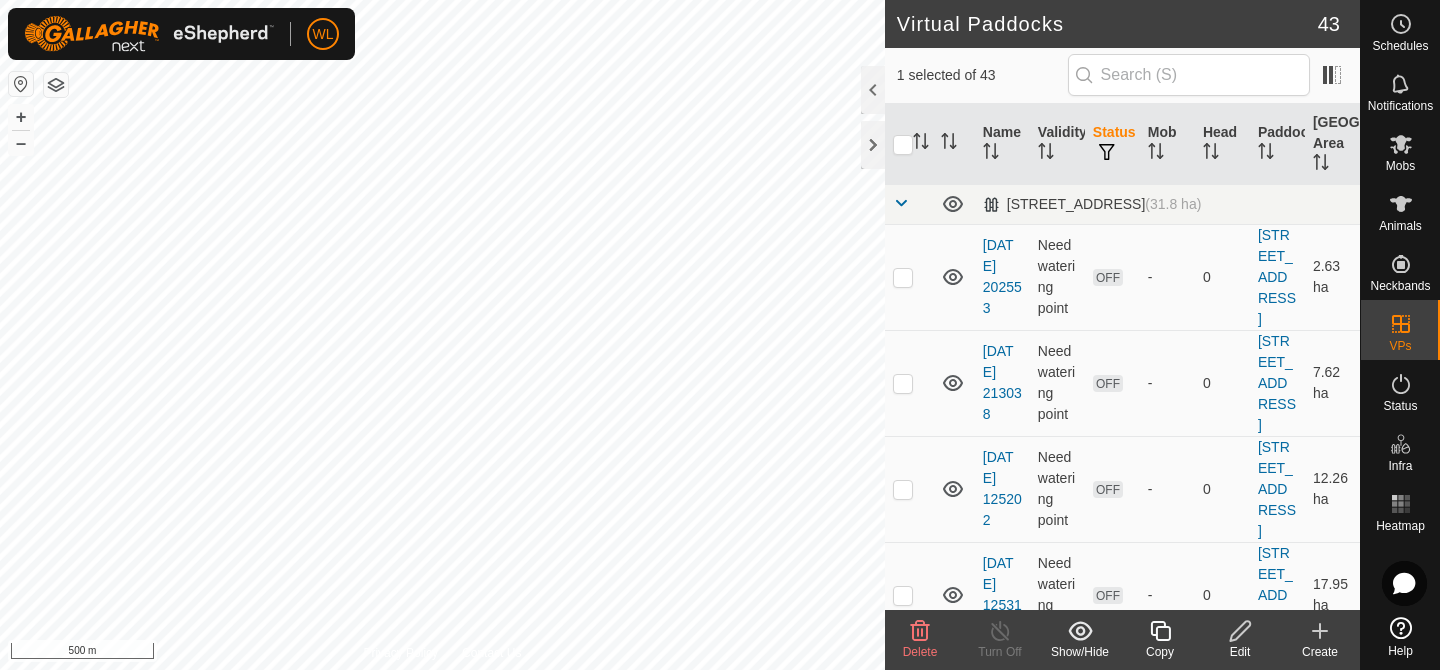 checkbox on "false" 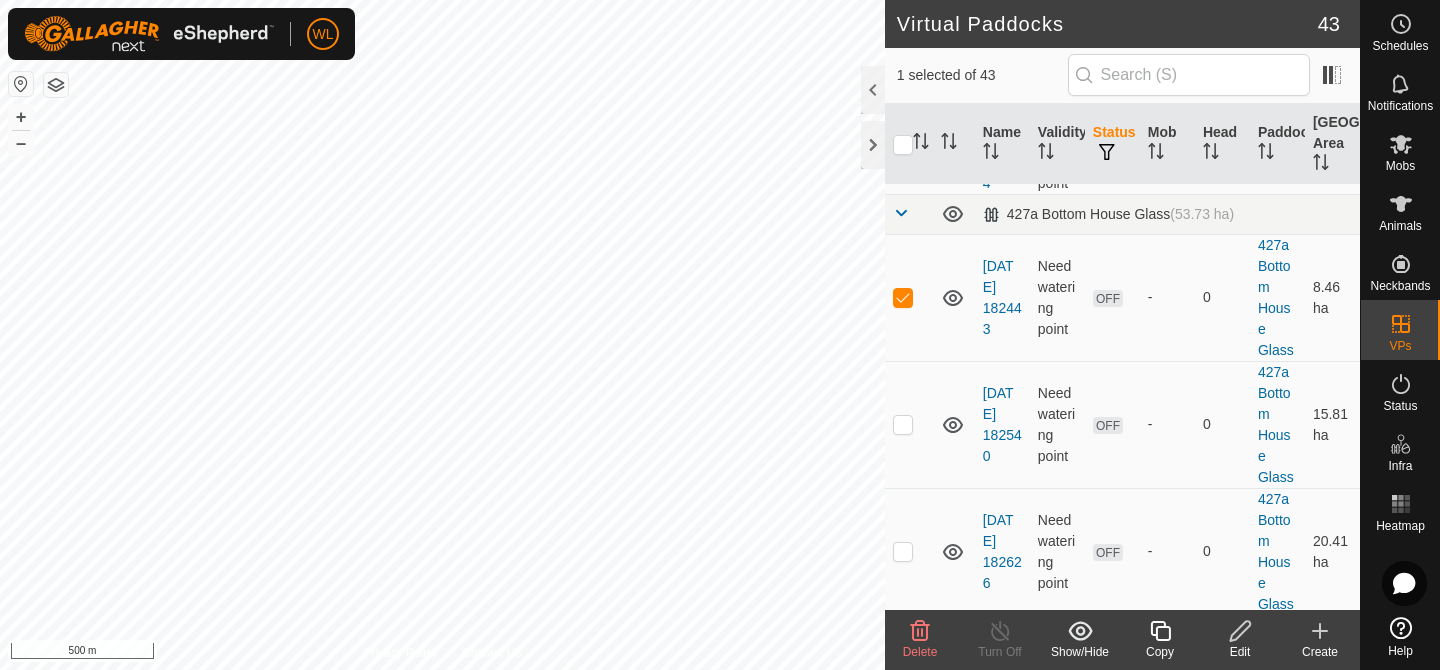 scroll, scrollTop: 1026, scrollLeft: 0, axis: vertical 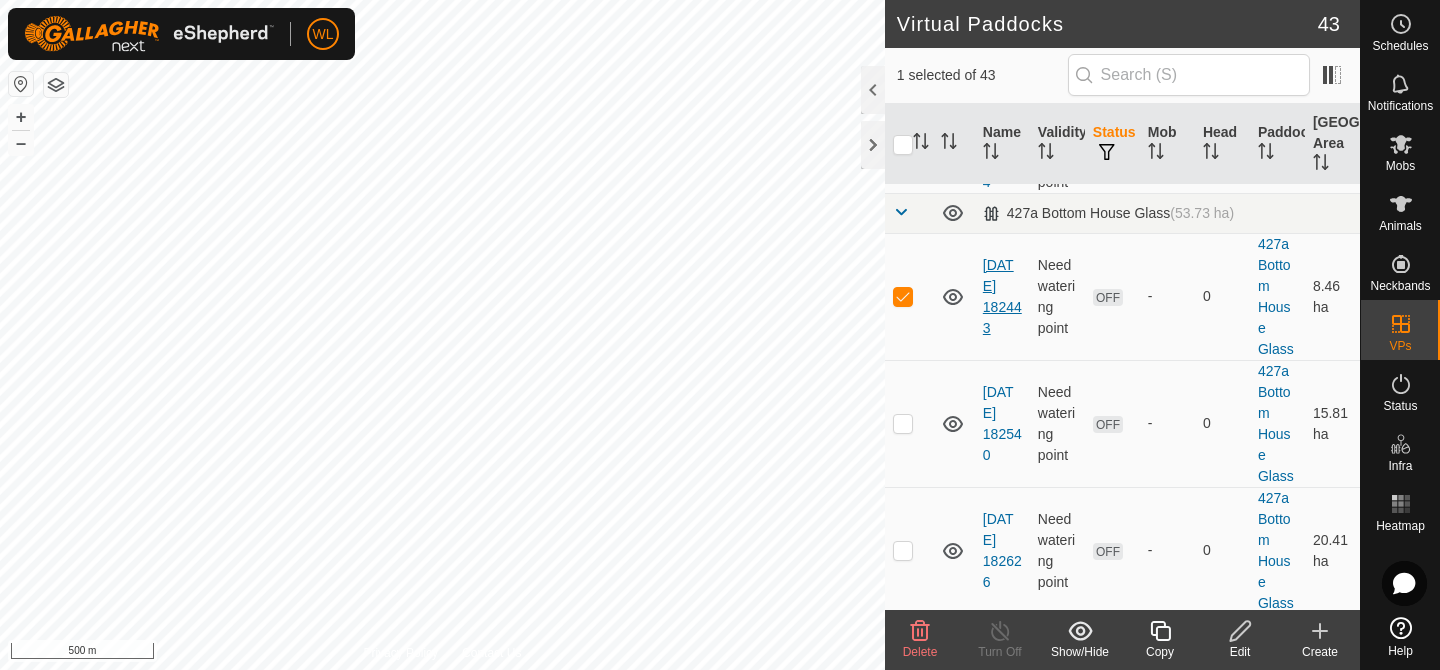 click on "[DATE] 182443" at bounding box center [1002, 296] 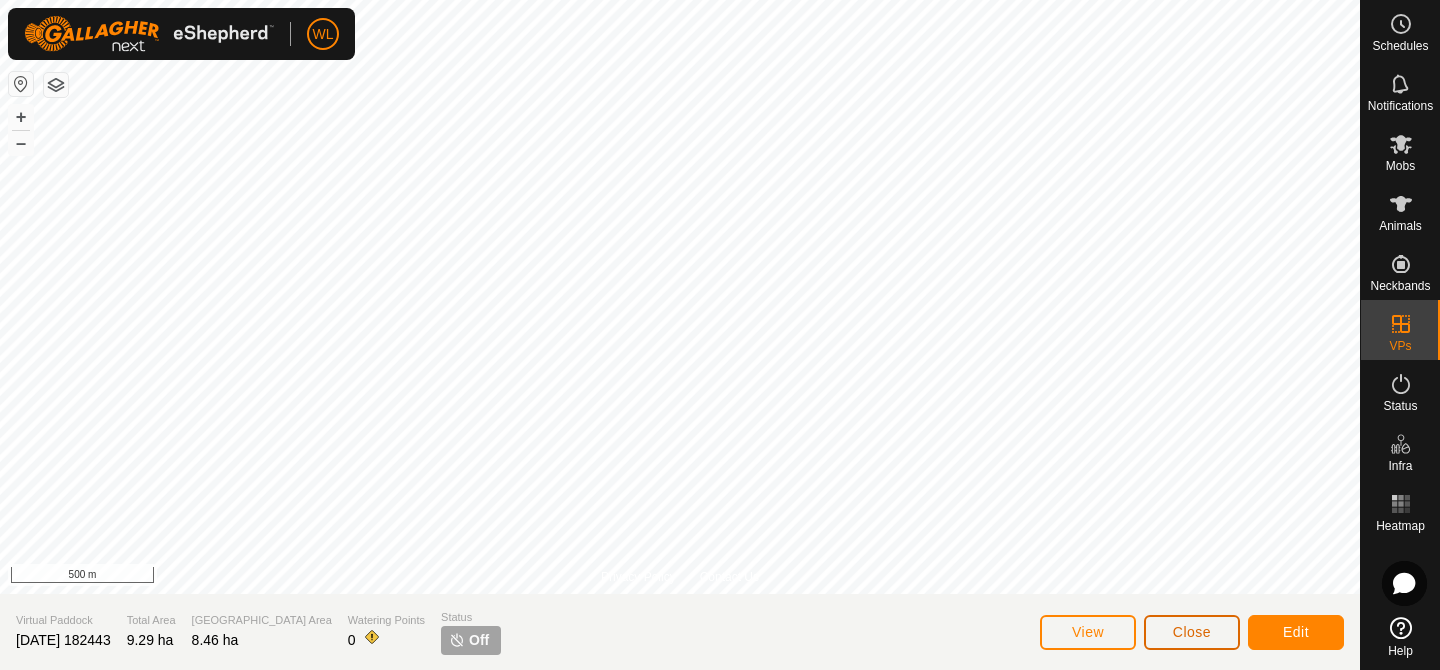 click on "Close" 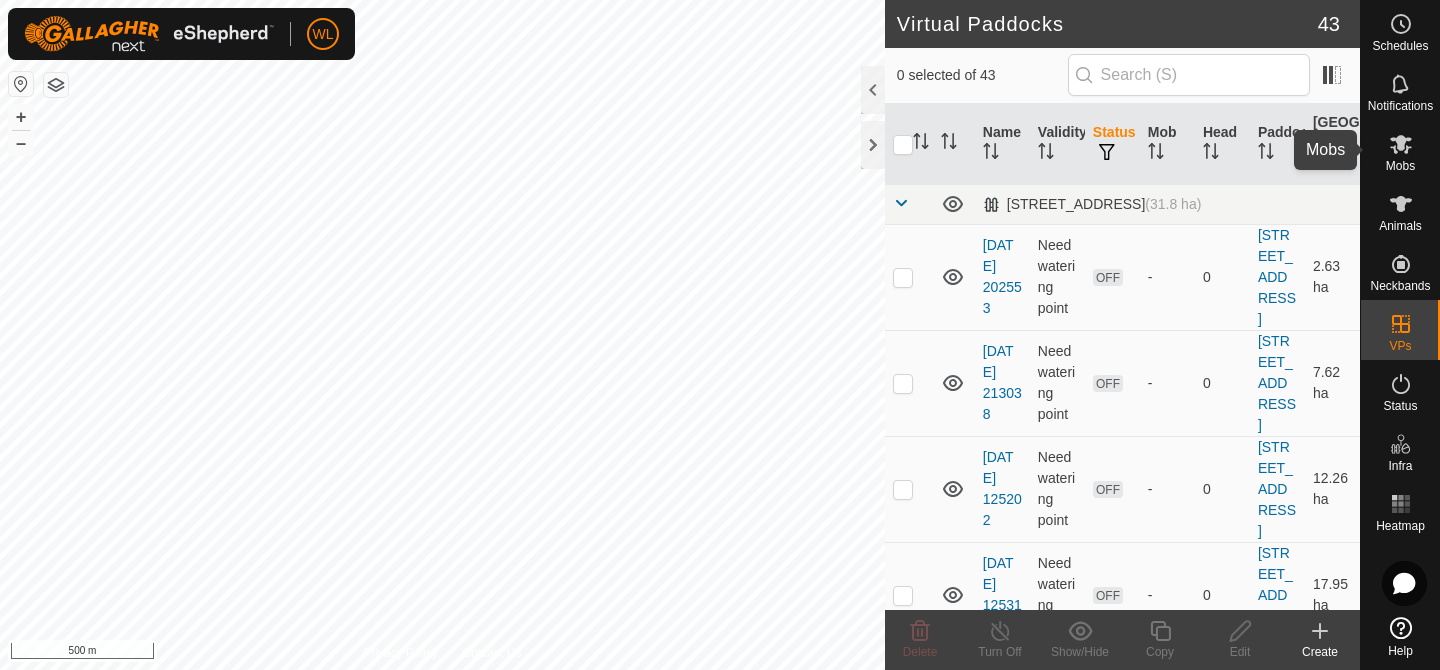 click at bounding box center [1401, 144] 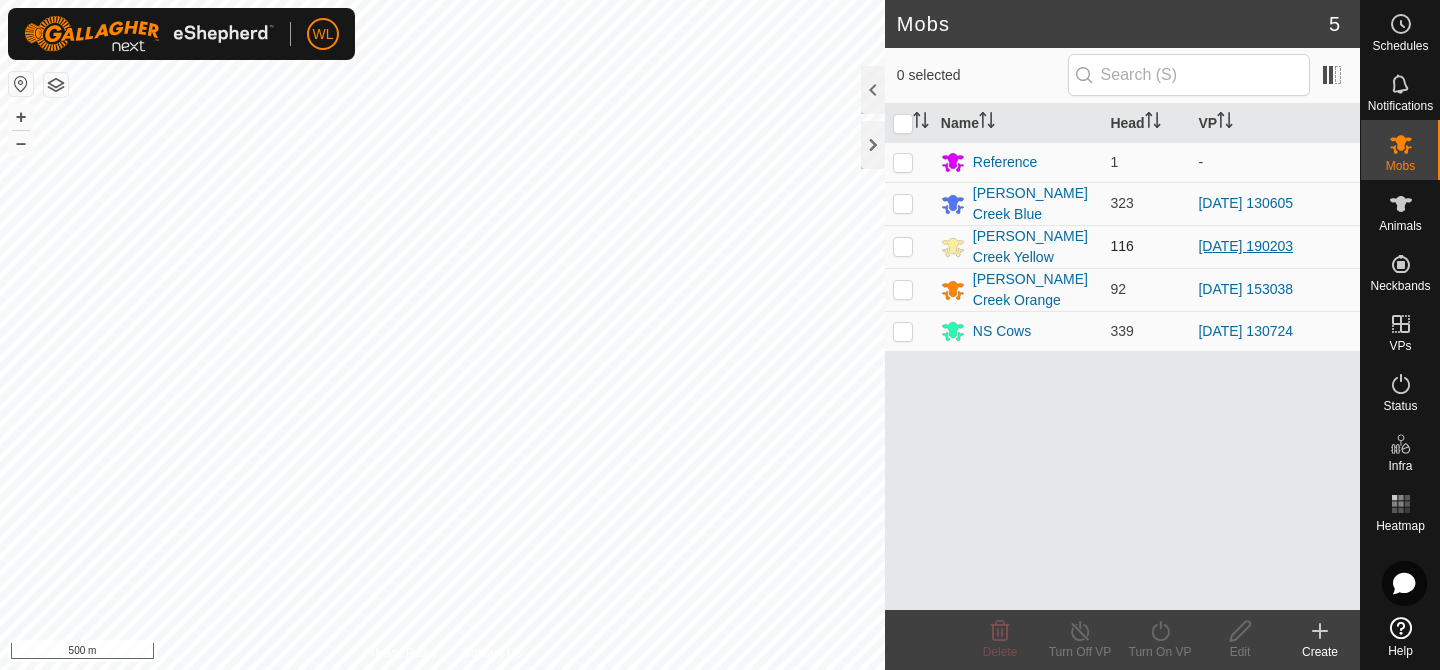 click on "[DATE] 190203" at bounding box center (1245, 246) 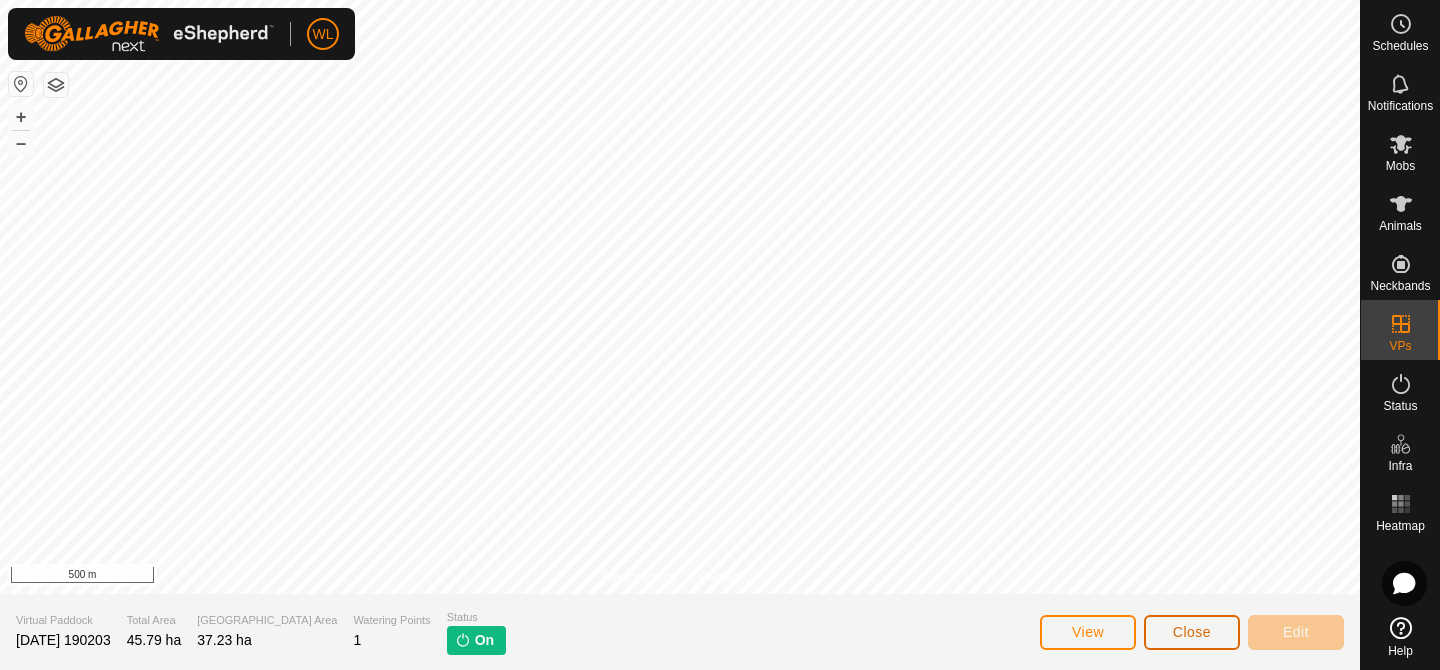 click on "Close" 